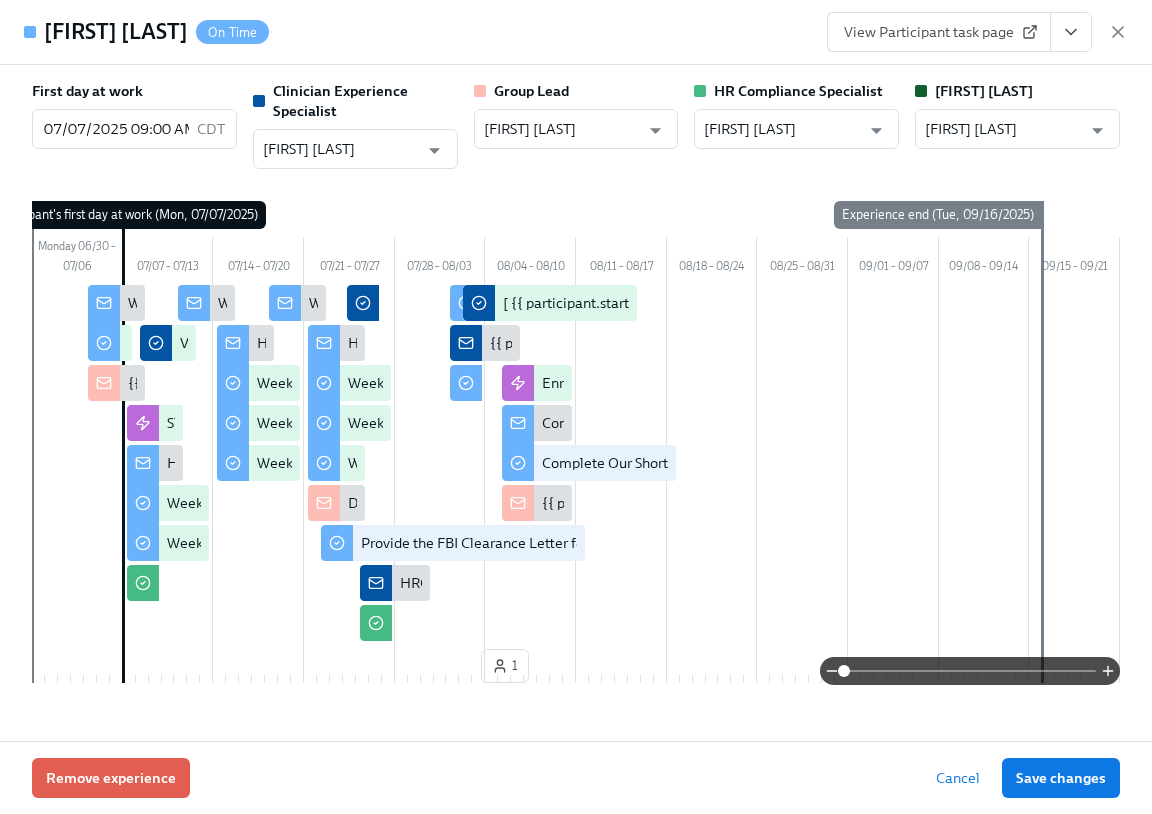scroll, scrollTop: 1843, scrollLeft: 0, axis: vertical 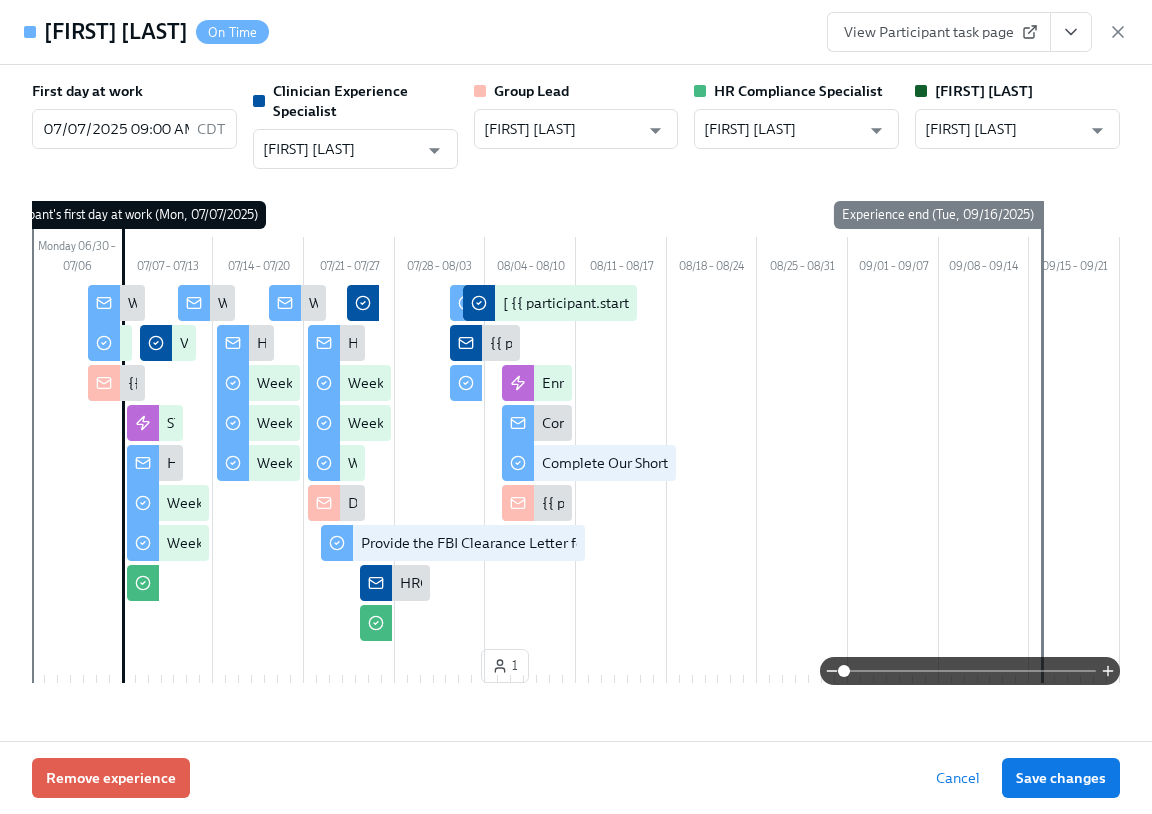 click on "View Participant task page" at bounding box center (977, 32) 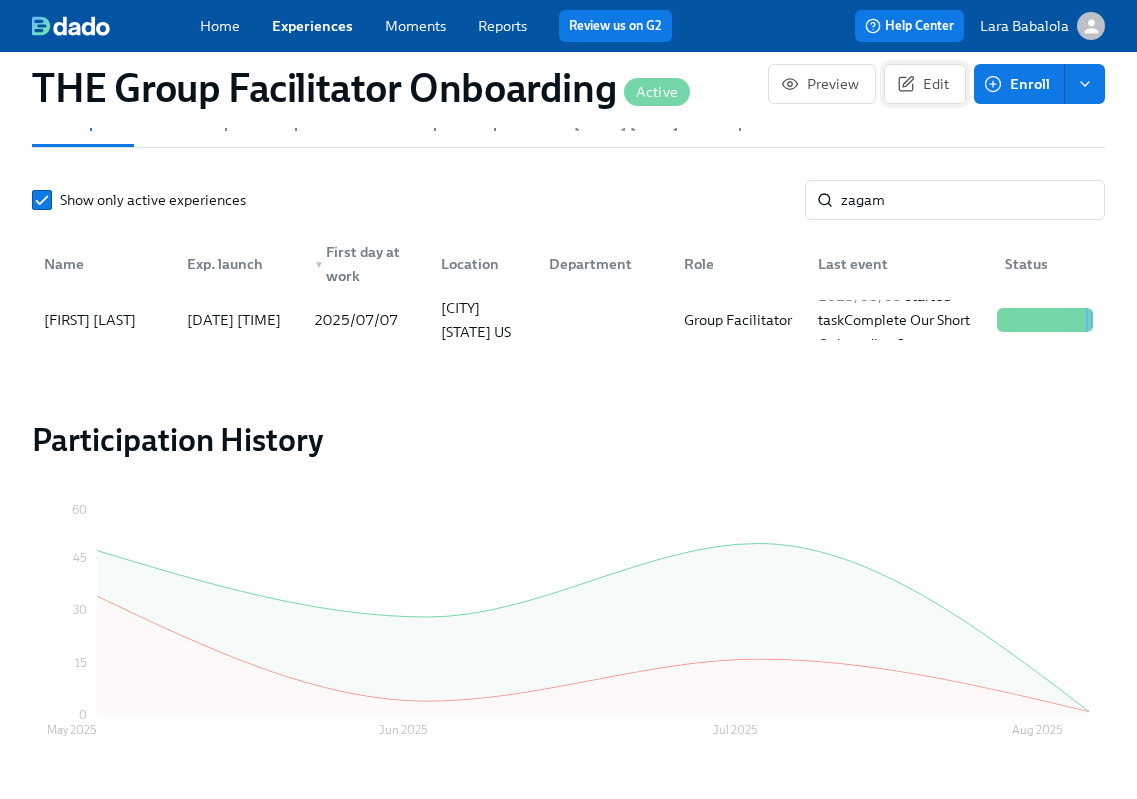 scroll, scrollTop: 0, scrollLeft: 28916, axis: horizontal 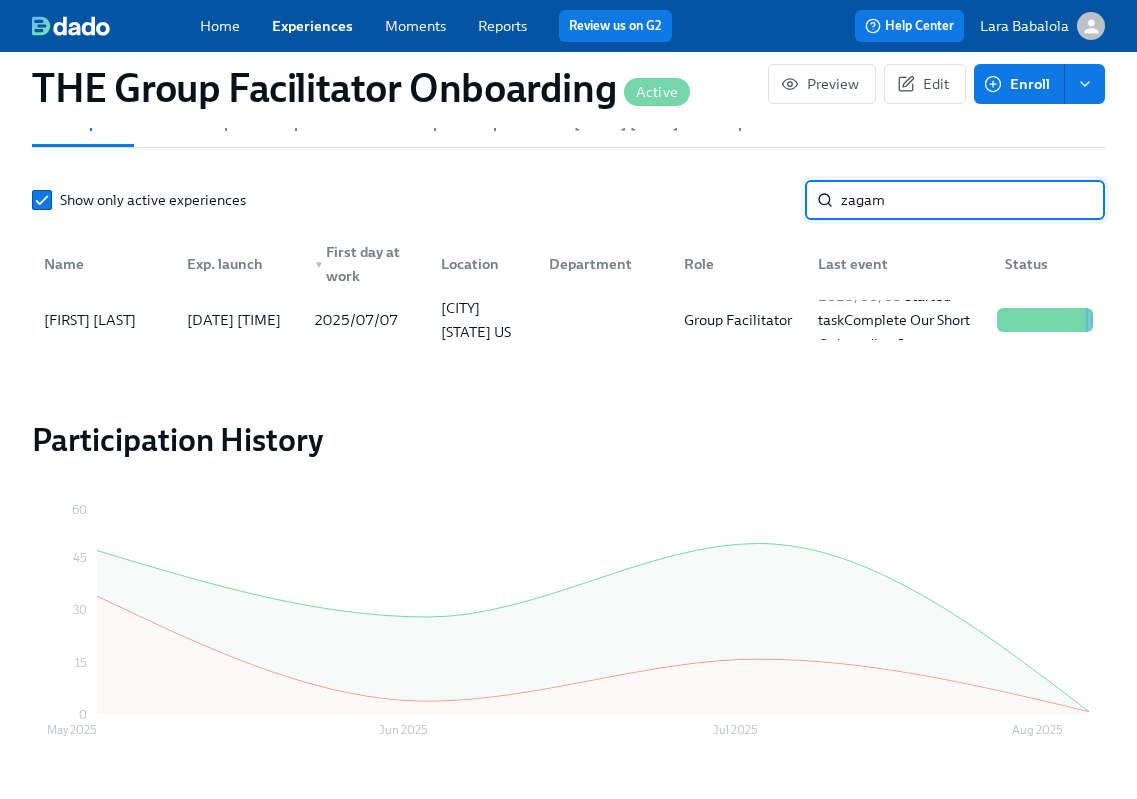 click on "zagam" at bounding box center [973, 200] 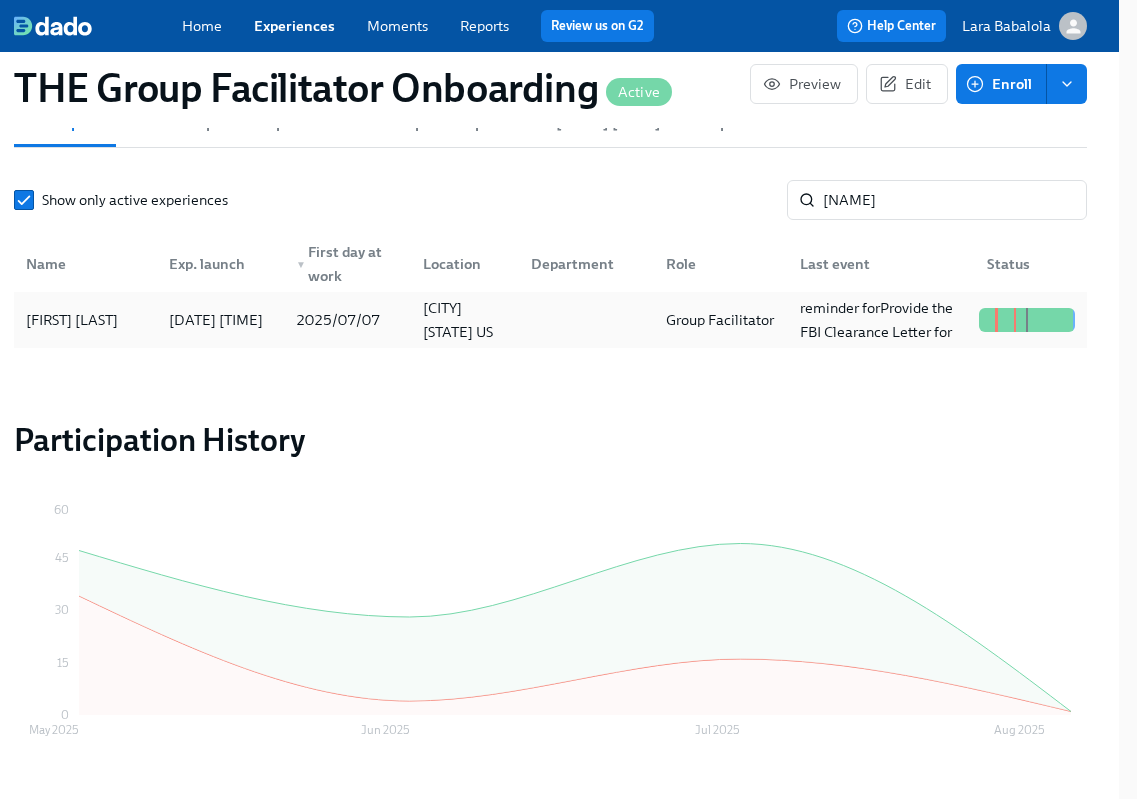 click on "[FIRST] [LAST]" at bounding box center (85, 320) 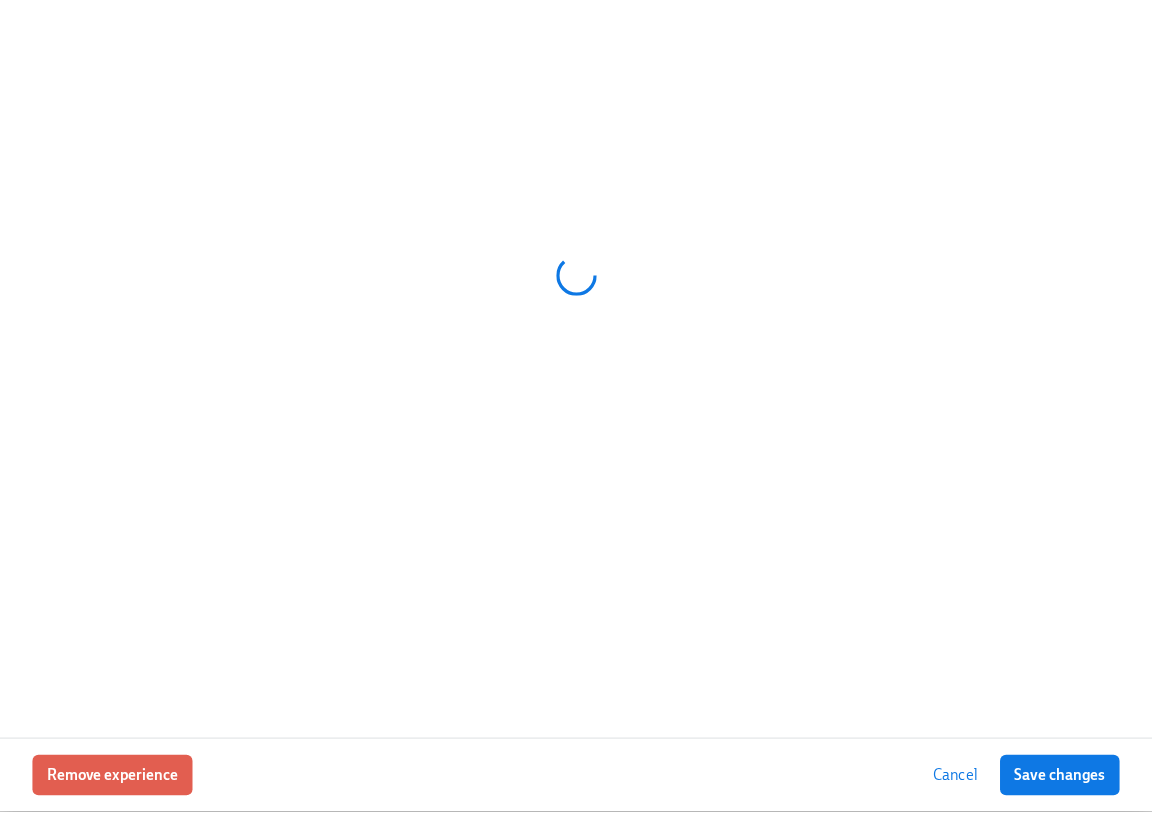 scroll, scrollTop: 1843, scrollLeft: 3, axis: both 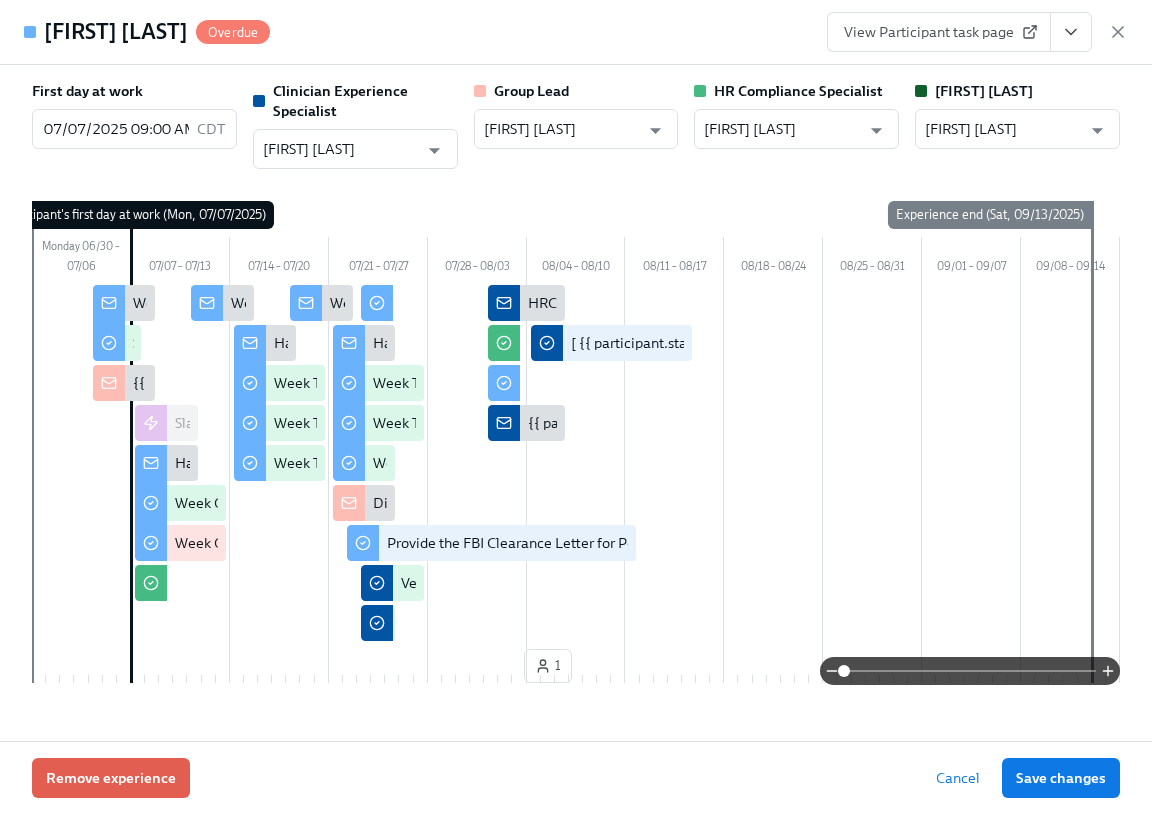 click 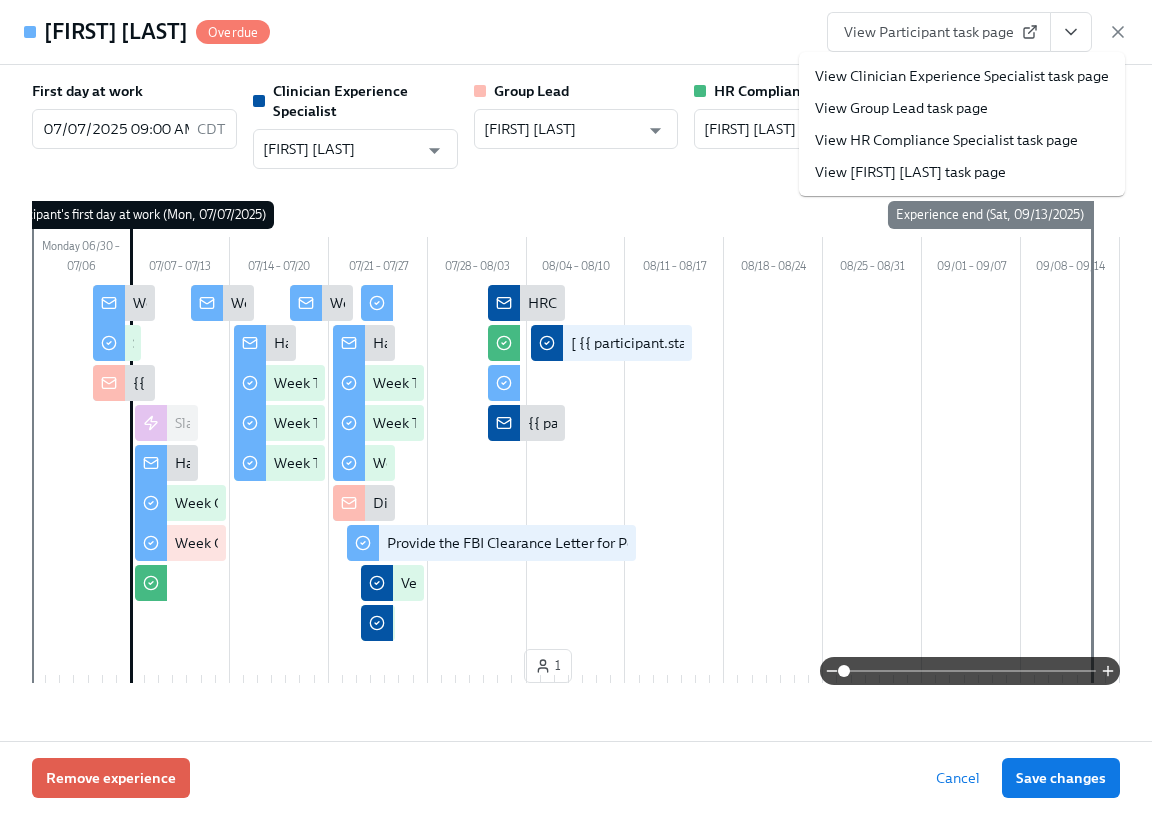 click on "View Clinician Experience Specialist task page" at bounding box center (962, 76) 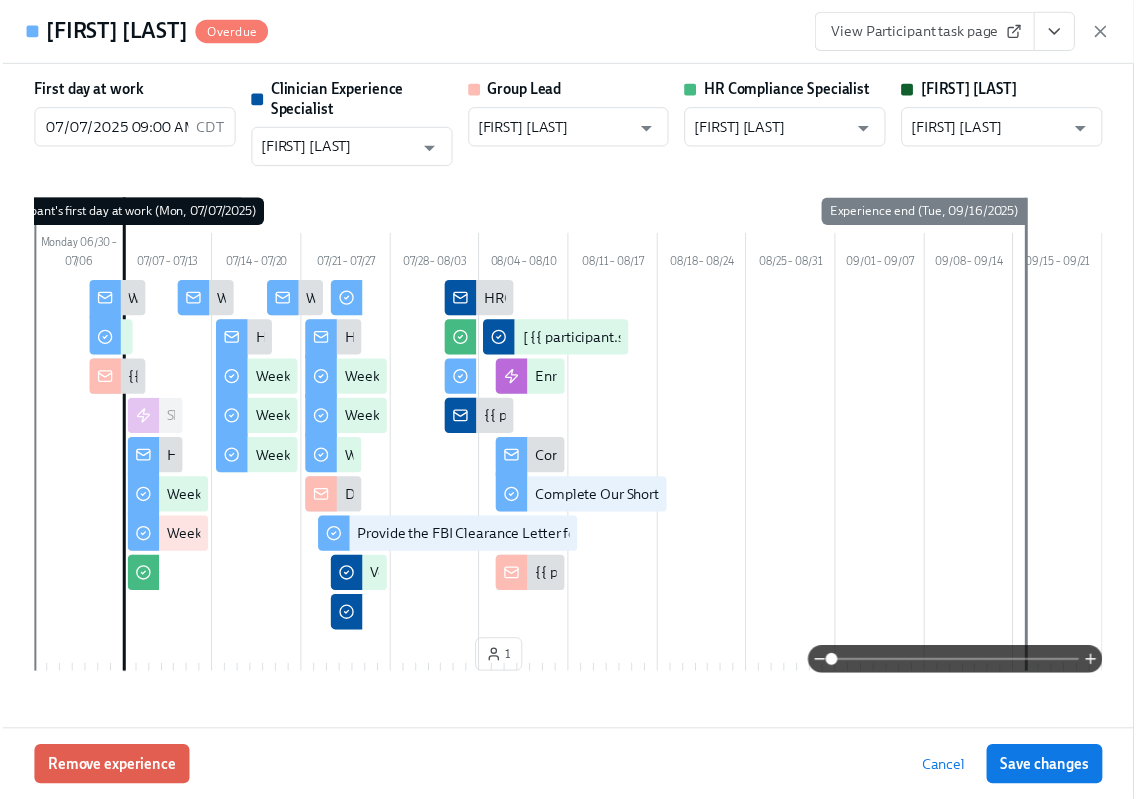 scroll, scrollTop: 0, scrollLeft: 28931, axis: horizontal 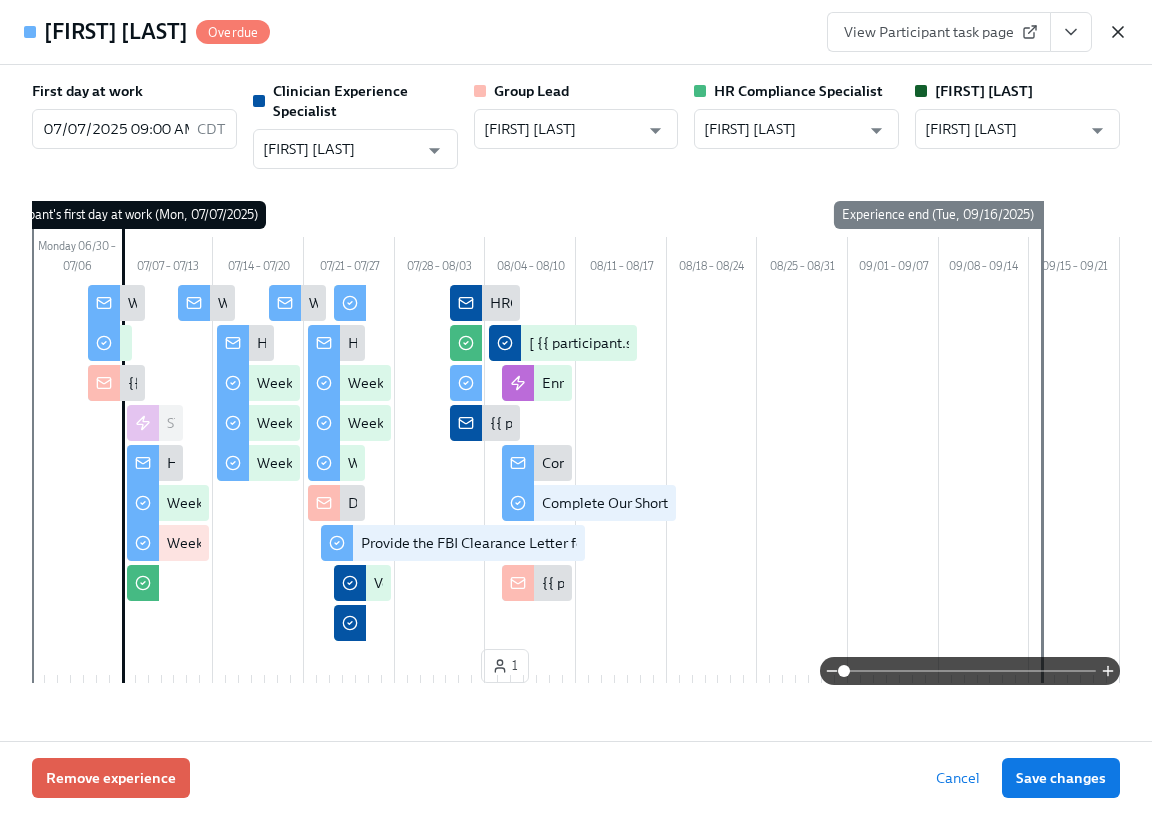click 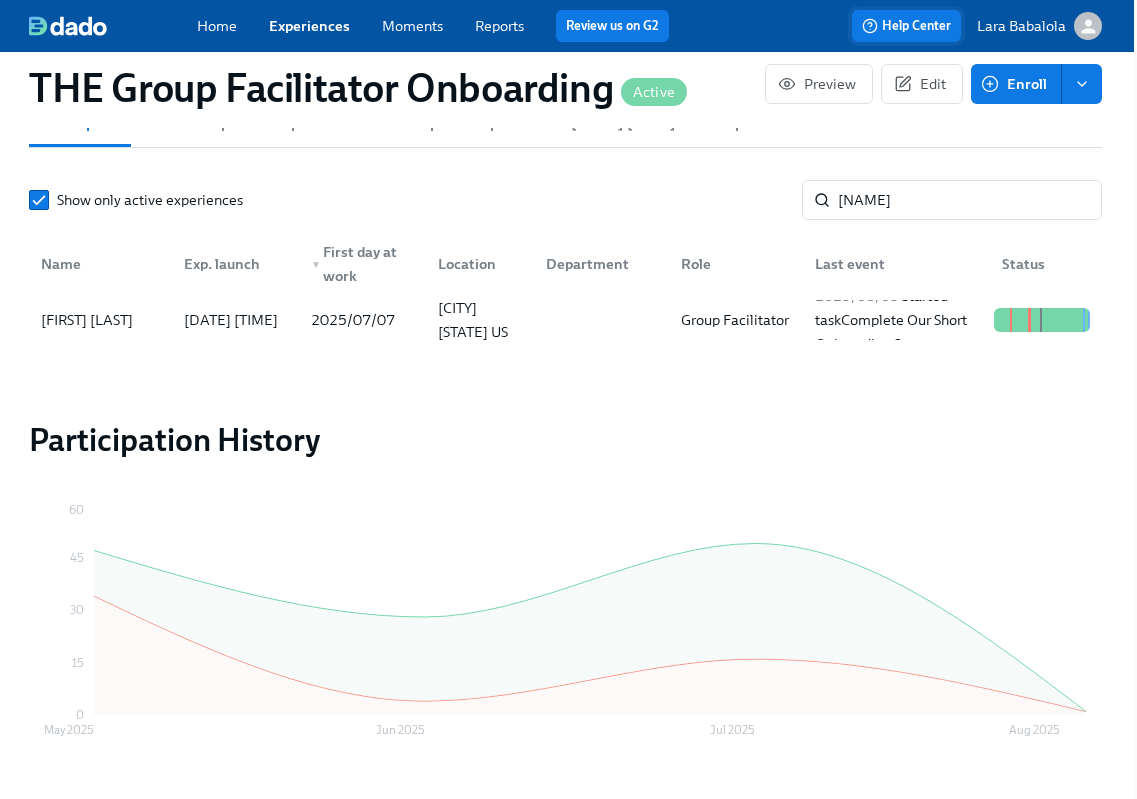 scroll, scrollTop: 0, scrollLeft: 28916, axis: horizontal 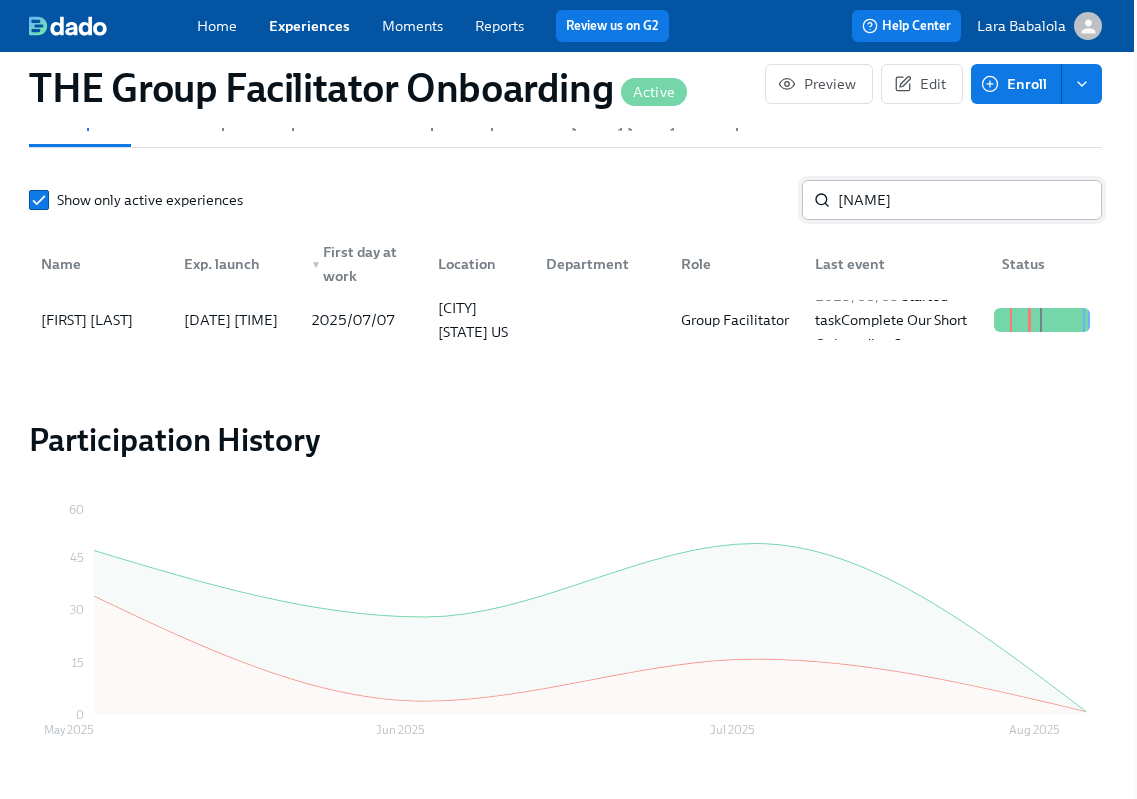 click on "[NAME]" at bounding box center [970, 200] 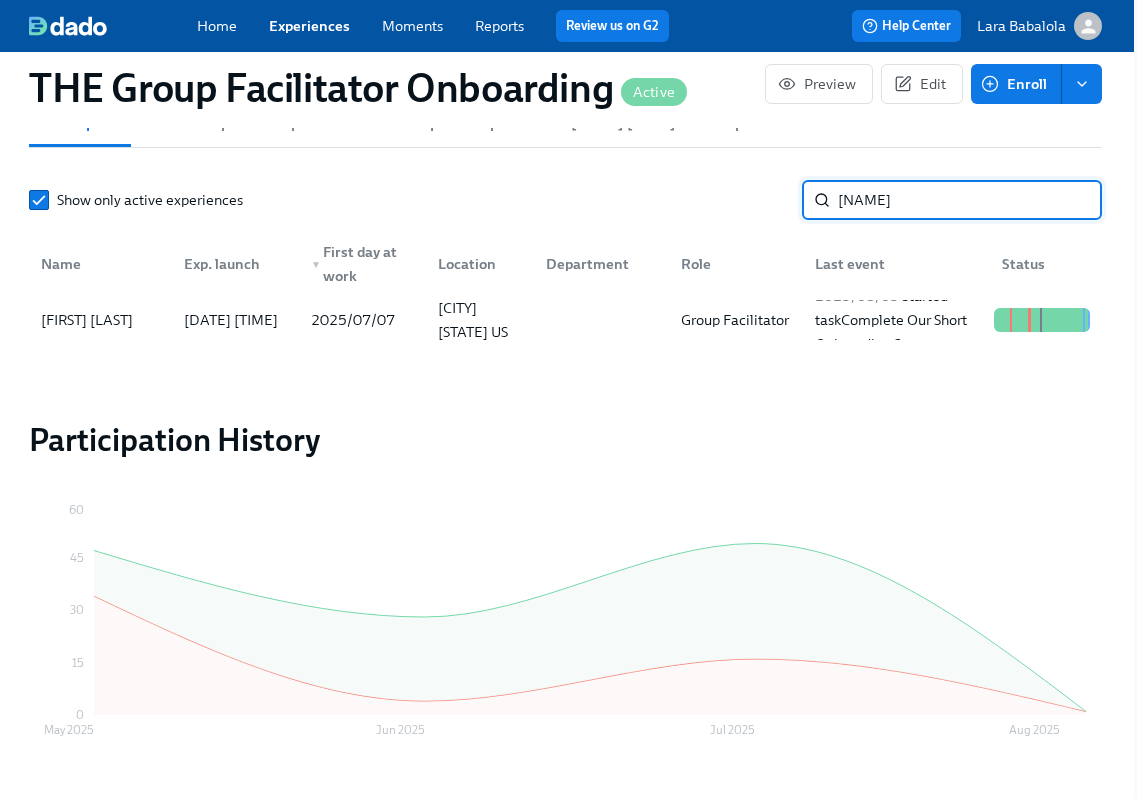 click on "[NAME]" at bounding box center [970, 200] 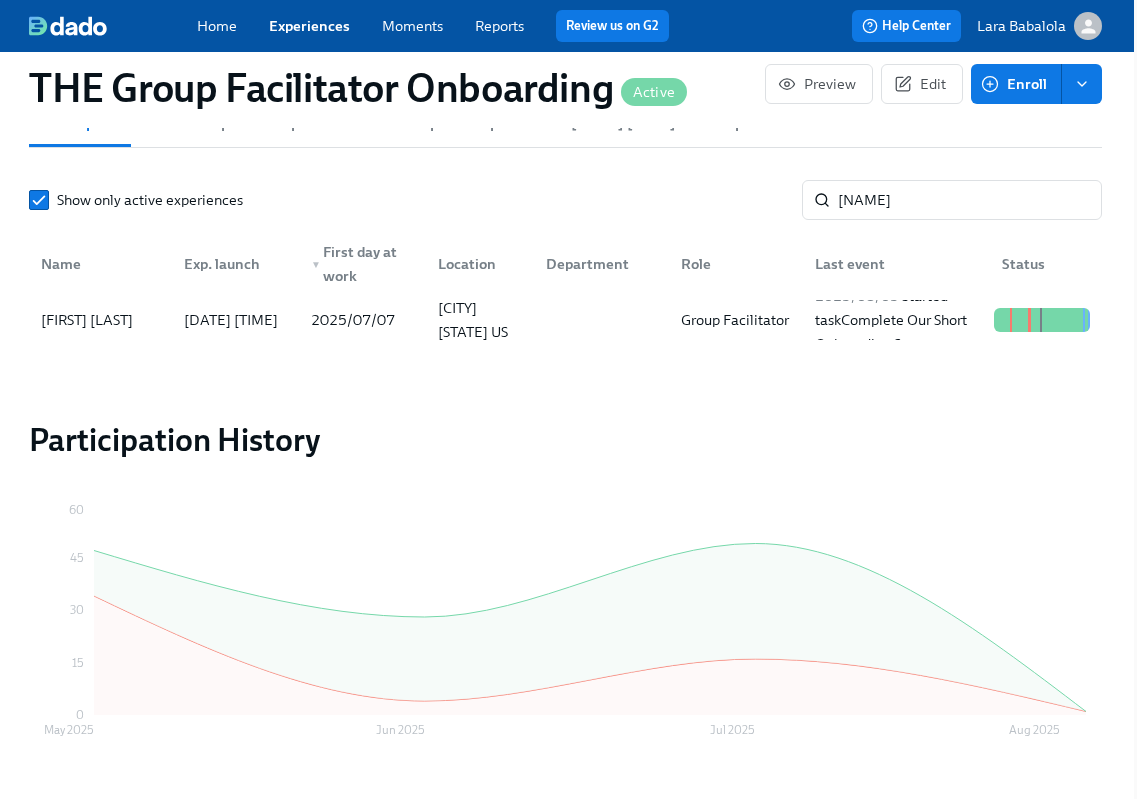 scroll, scrollTop: 0, scrollLeft: 28931, axis: horizontal 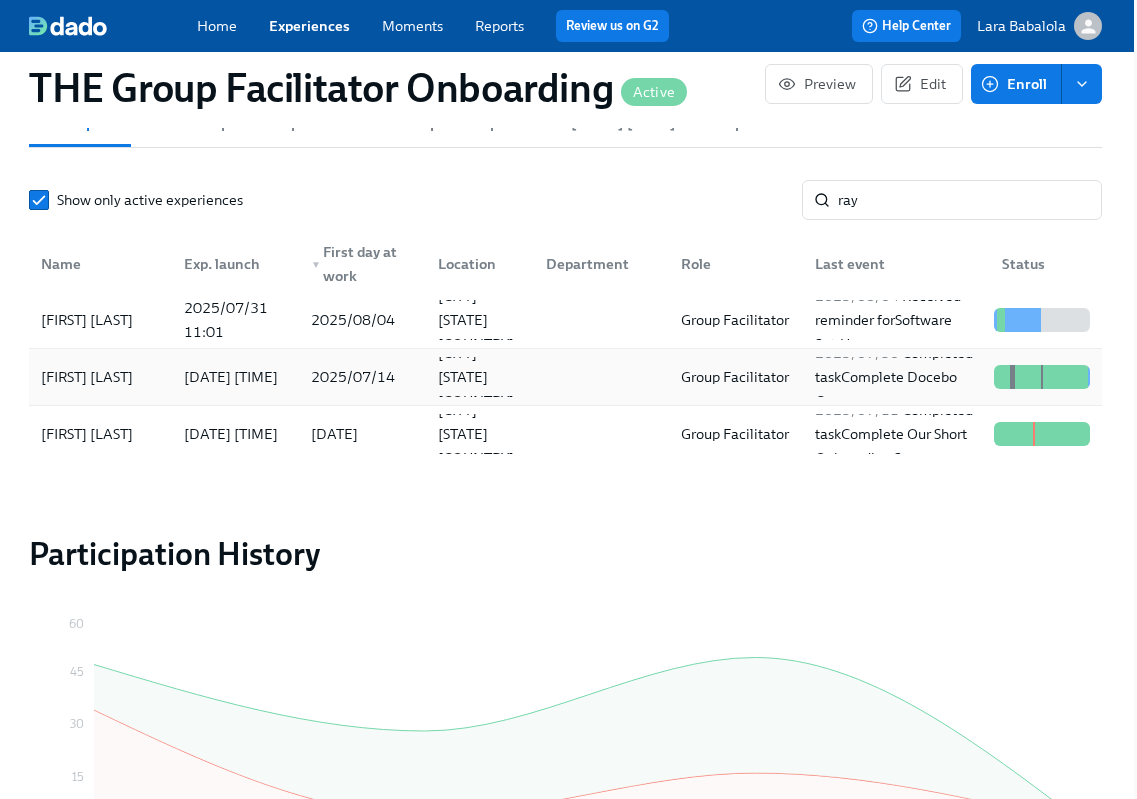 click on "[DATE] [TIME]" at bounding box center (231, 377) 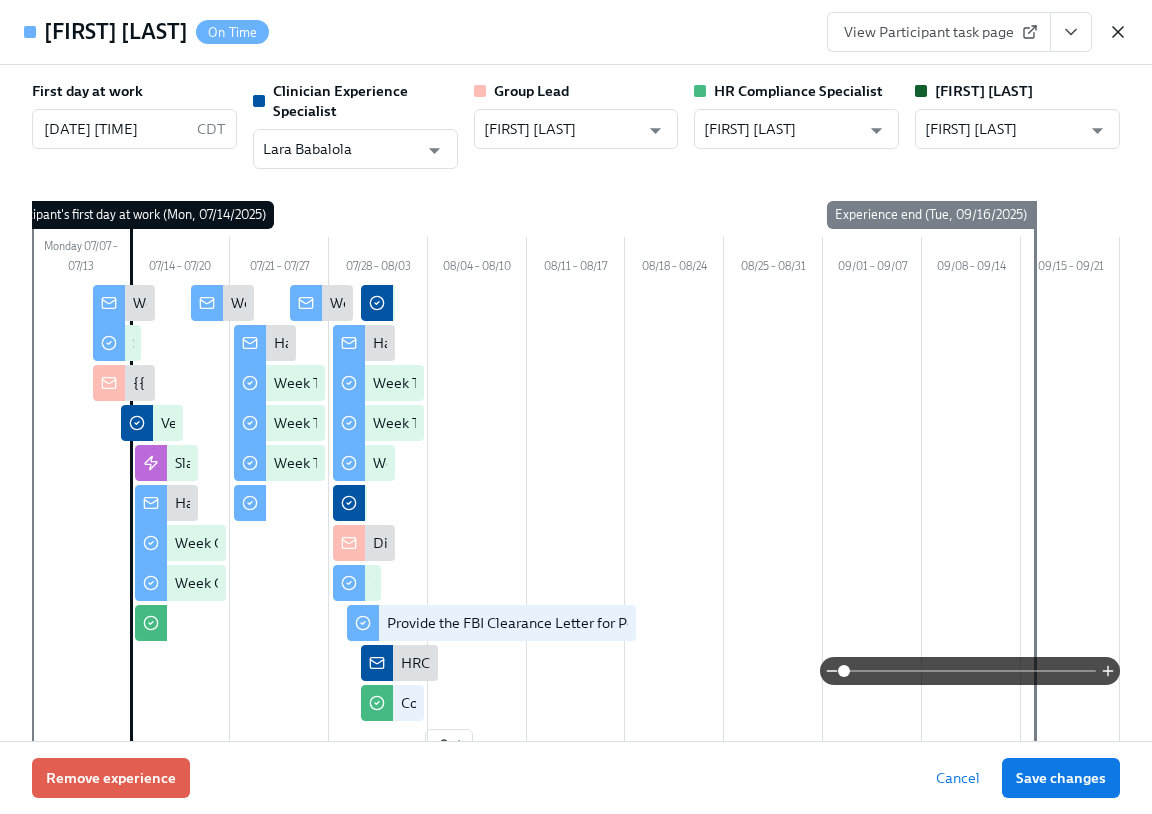 click 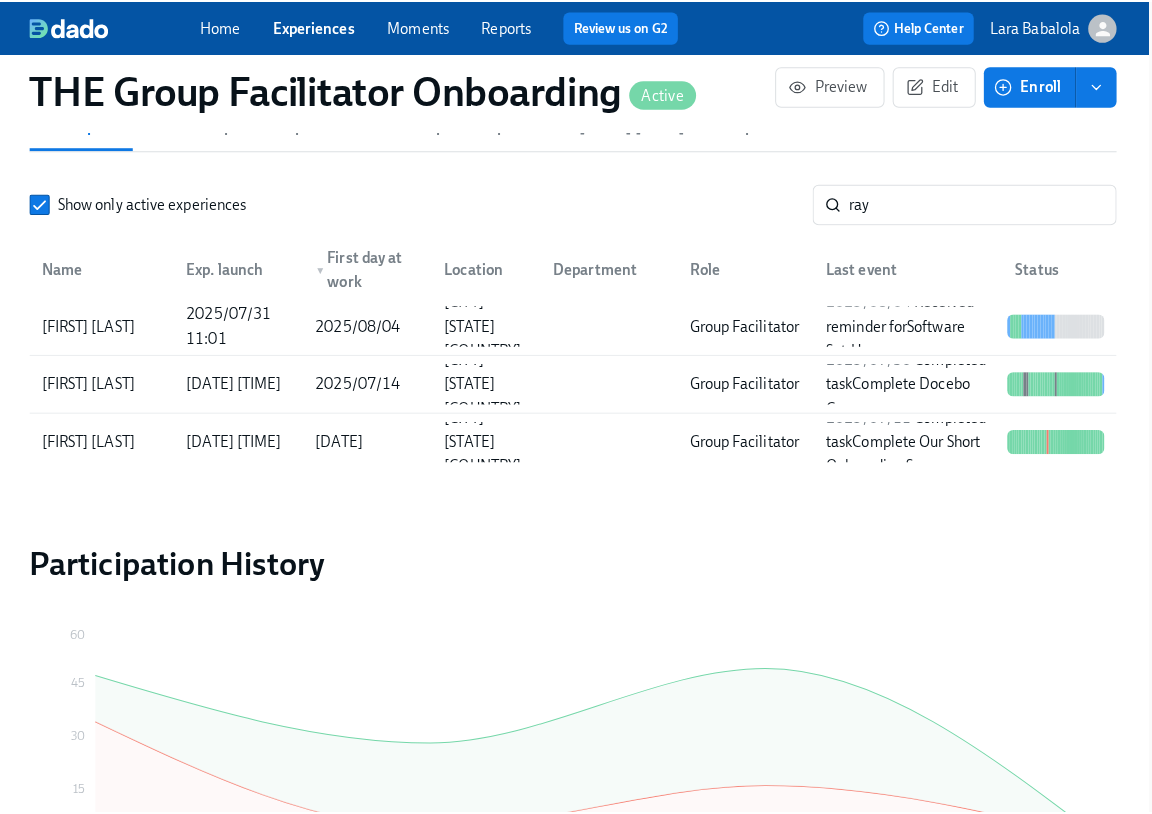 scroll, scrollTop: 0, scrollLeft: 28916, axis: horizontal 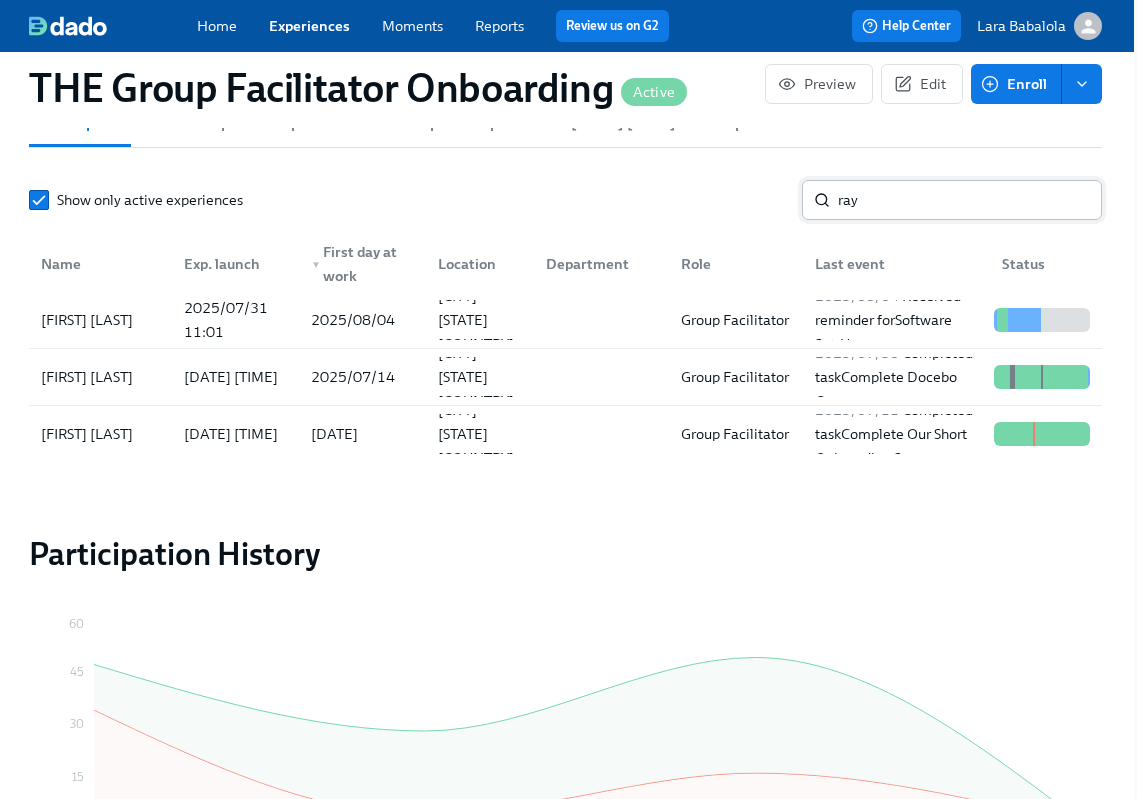 click on "ray" at bounding box center [970, 200] 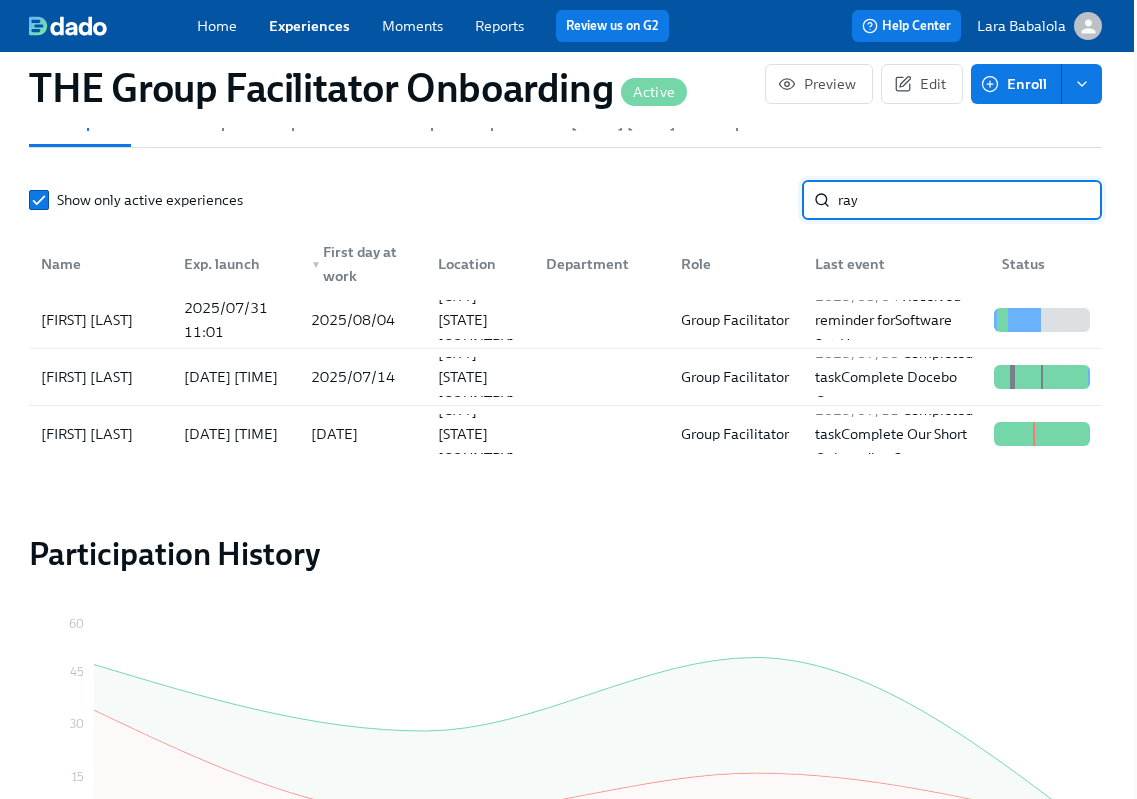 click on "ray" at bounding box center [970, 200] 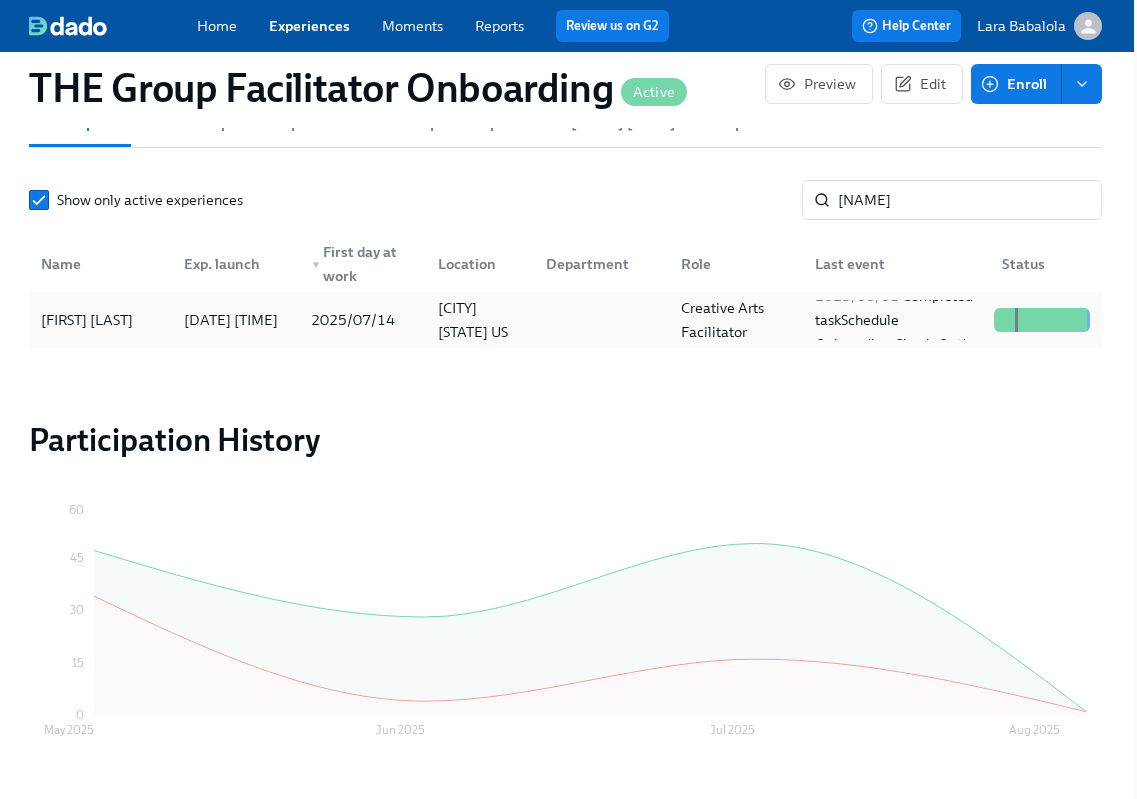 click on "[FIRST] [LAST]" at bounding box center [87, 320] 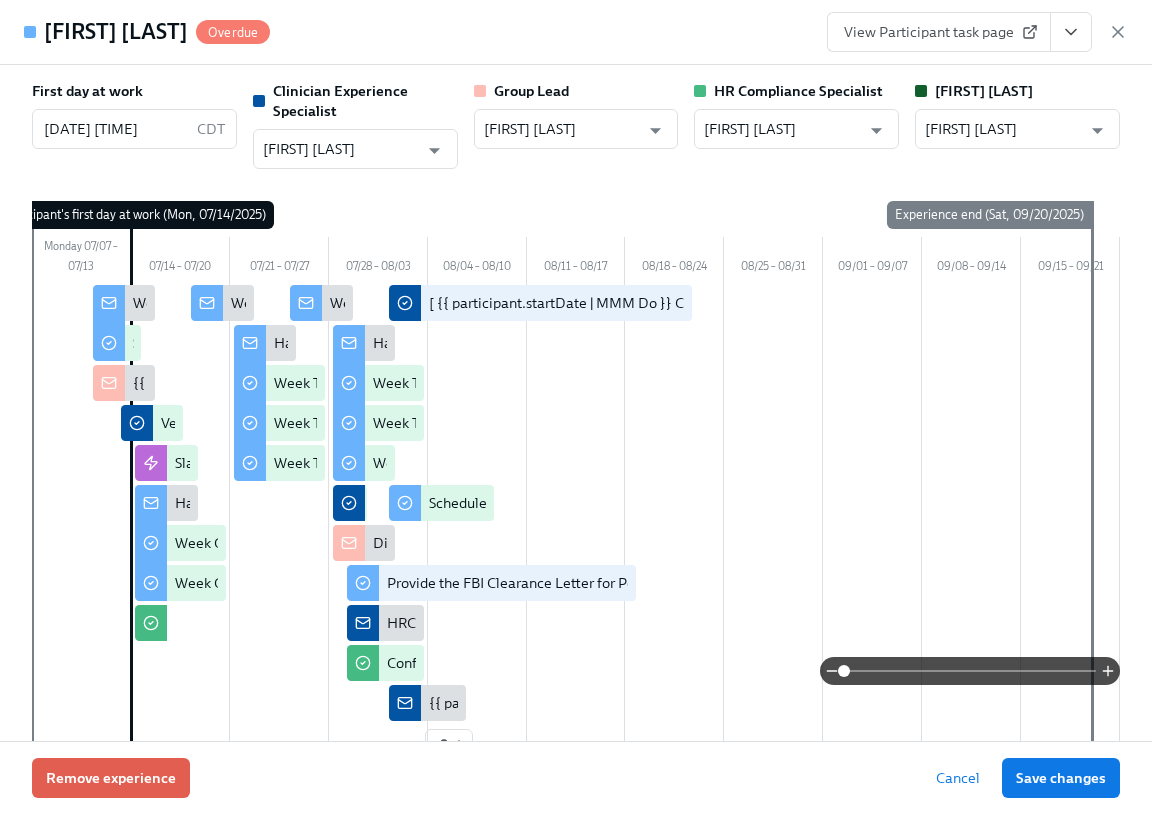 click 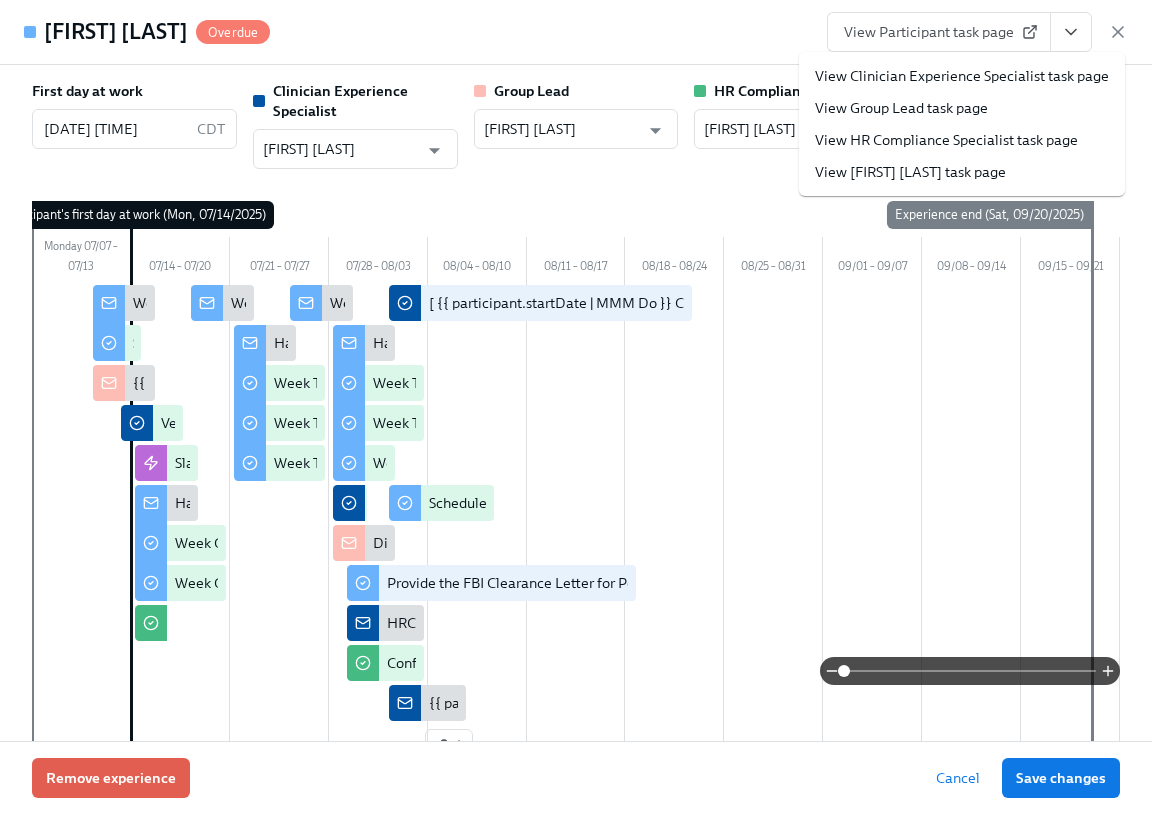 click on "View Clinician Experience Specialist task page" at bounding box center (962, 76) 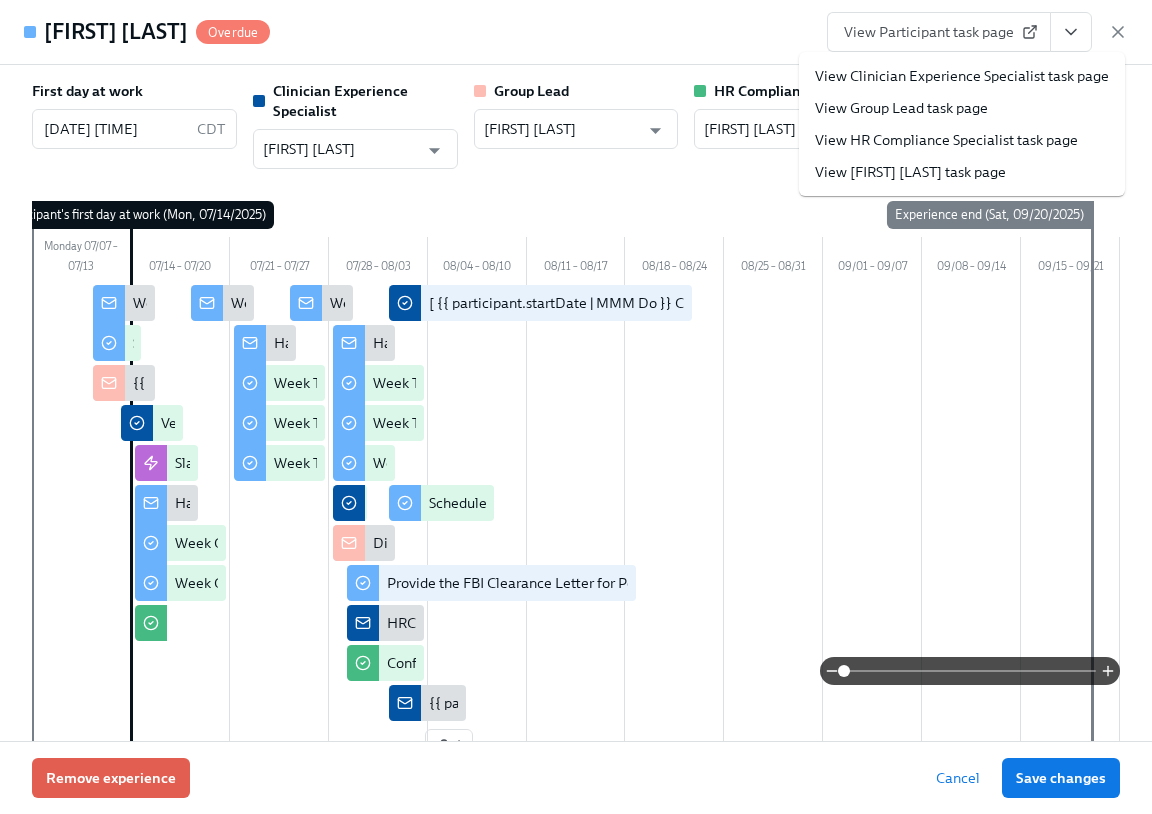 click on "View Clinician Experience Specialist task page" at bounding box center (962, 76) 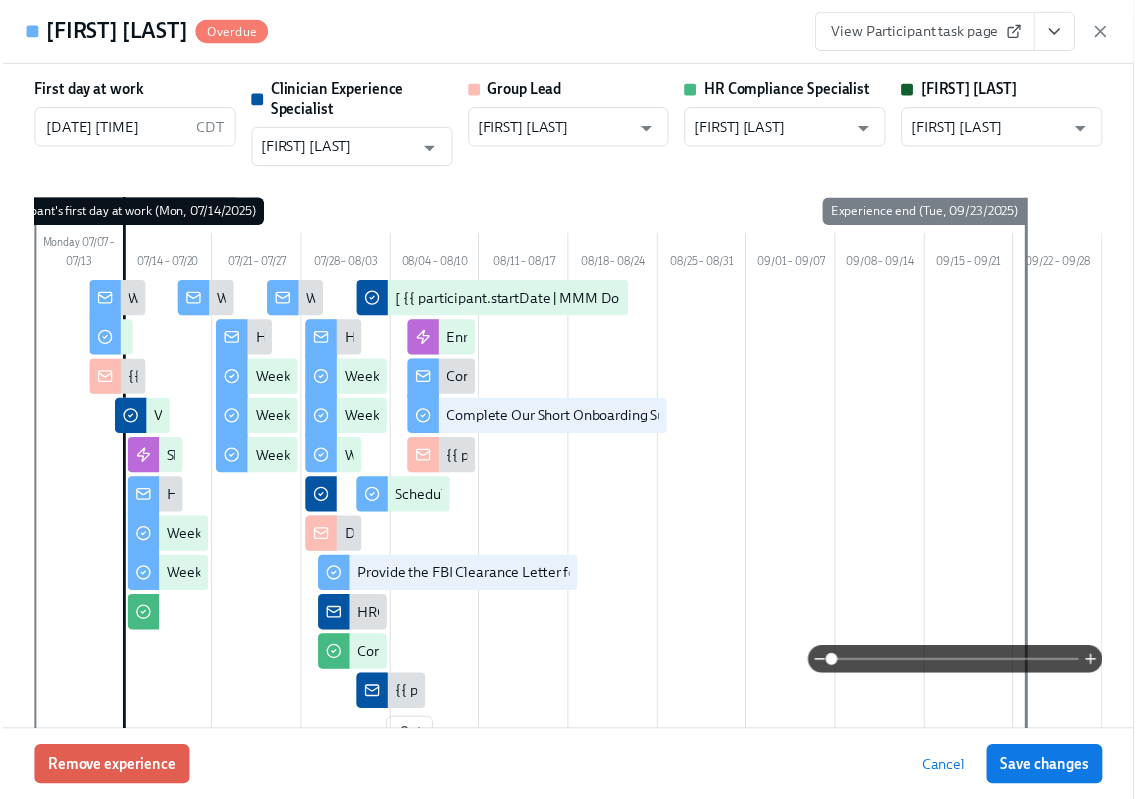 scroll, scrollTop: 0, scrollLeft: 28931, axis: horizontal 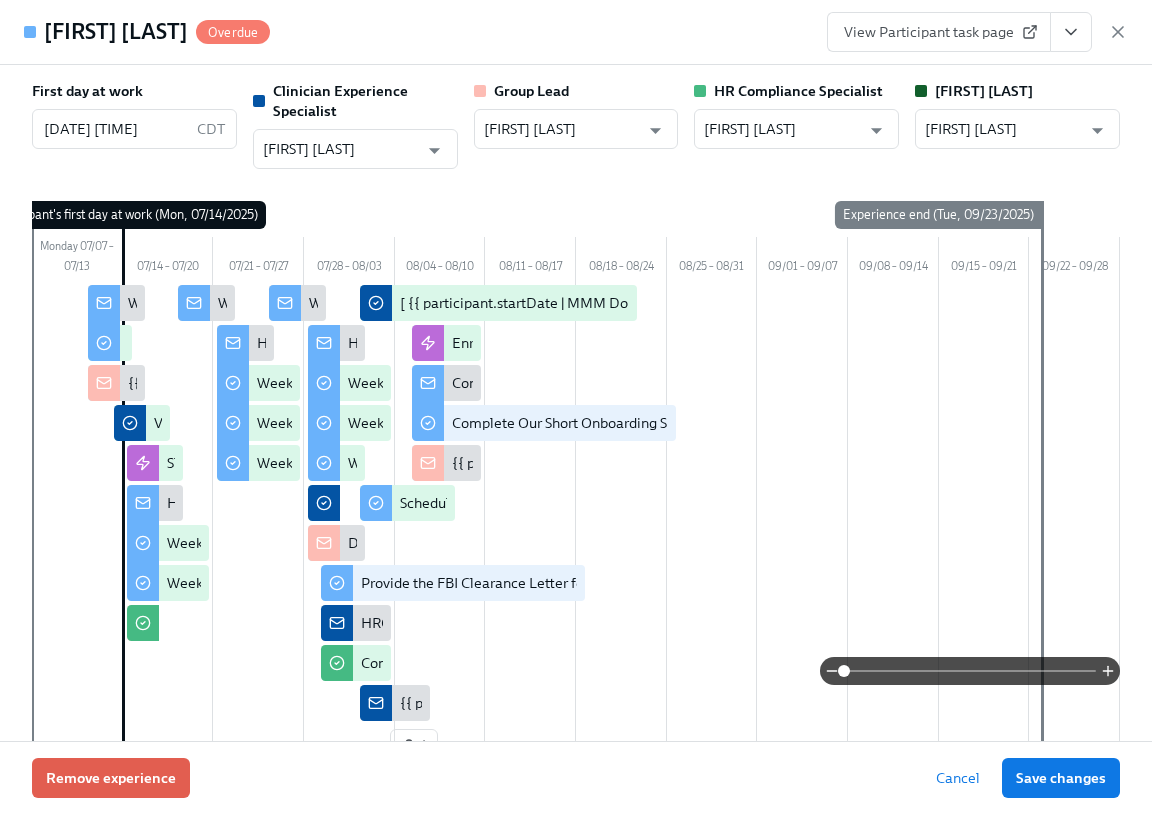 click on "[FIRST] [LAST] Overdue View Participant task page" at bounding box center (576, 32) 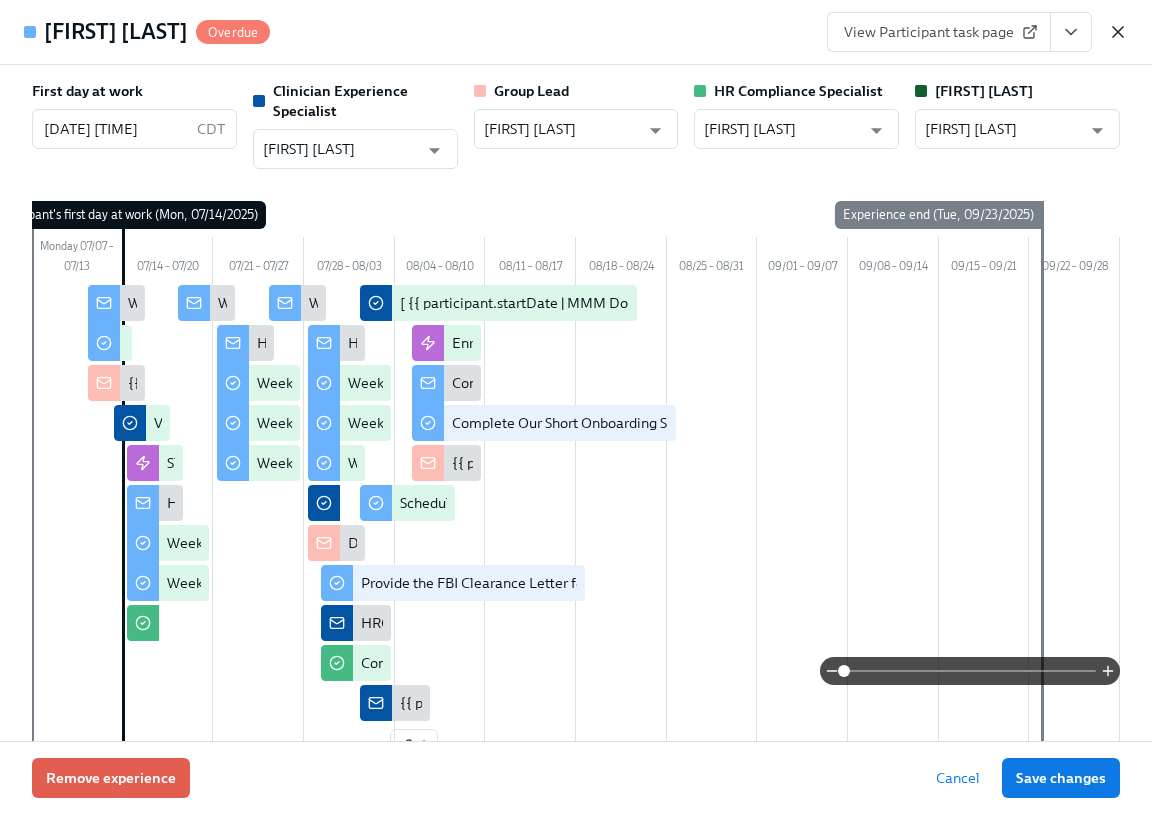 click 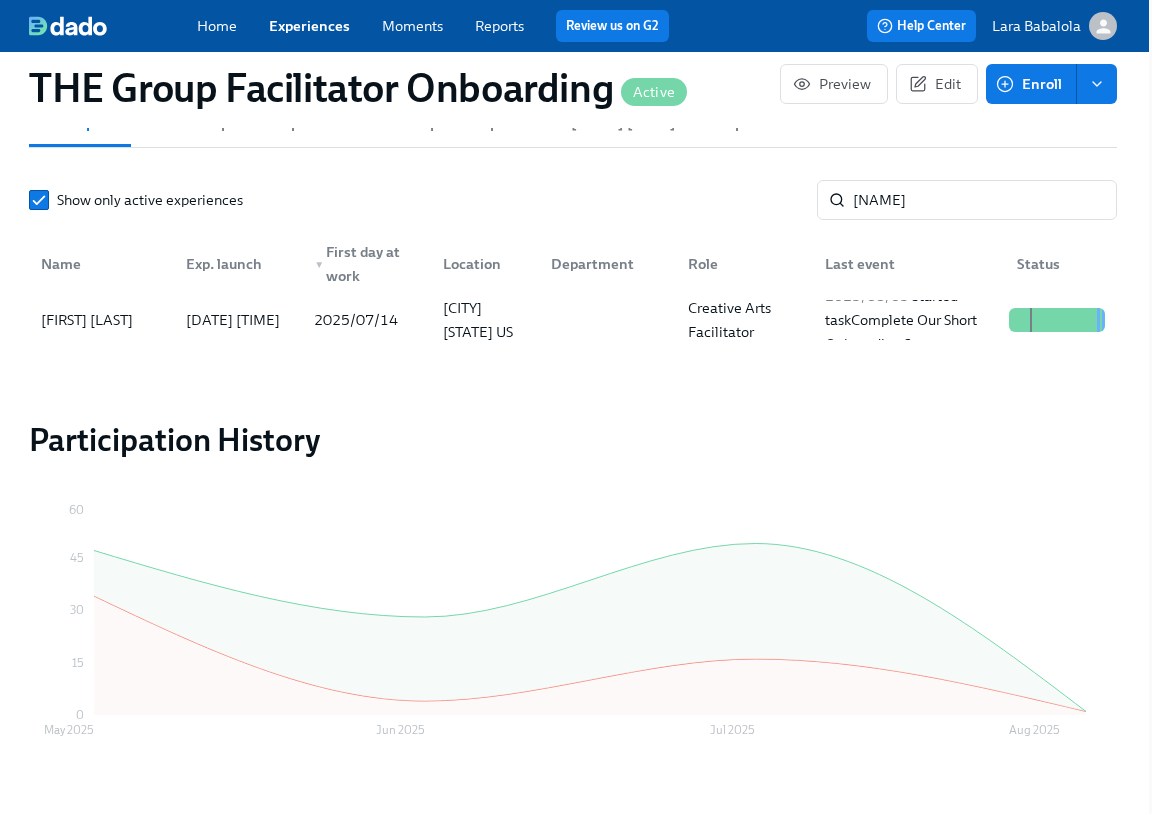 scroll, scrollTop: 0, scrollLeft: 28916, axis: horizontal 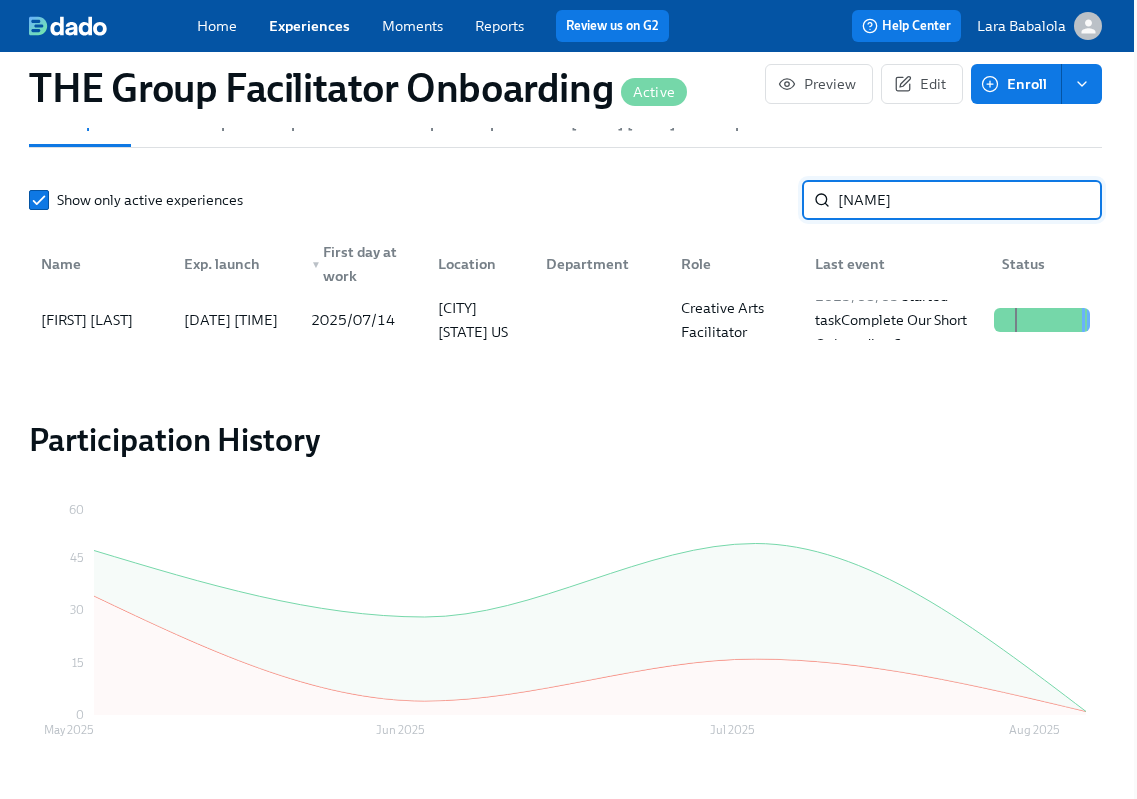click on "[NAME]" at bounding box center (970, 200) 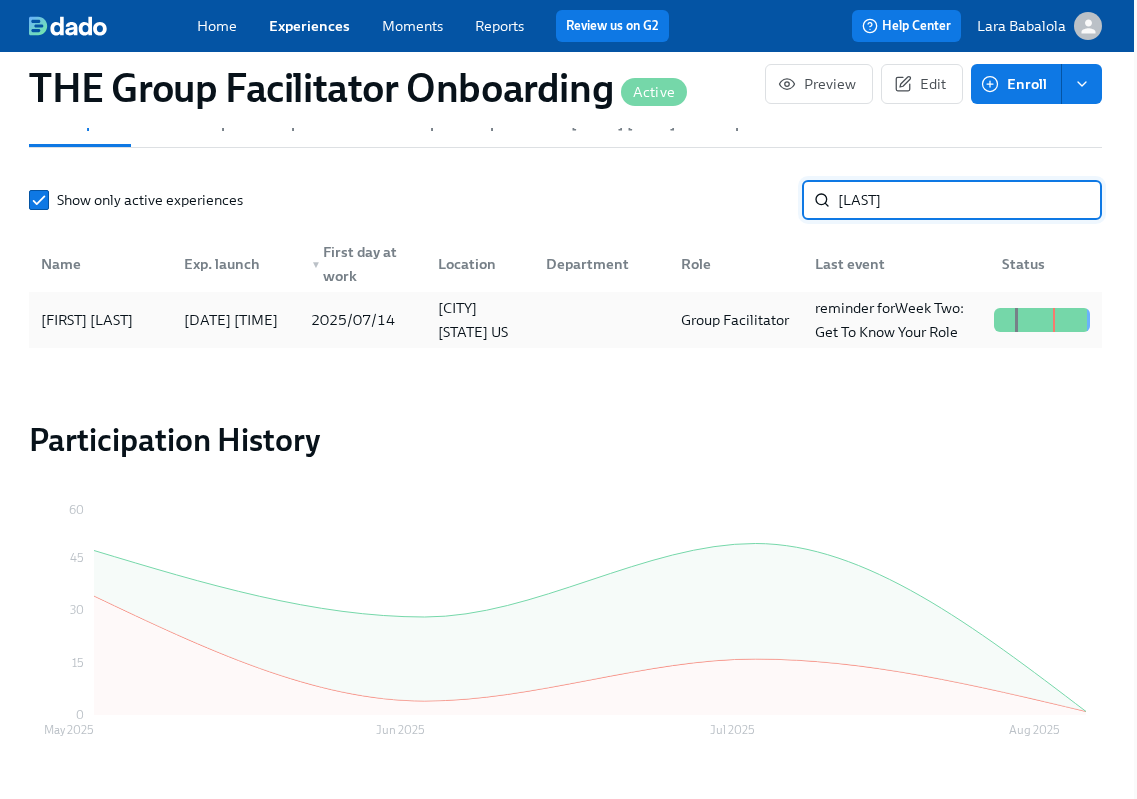 click on "[FIRST] [LAST]" at bounding box center (87, 320) 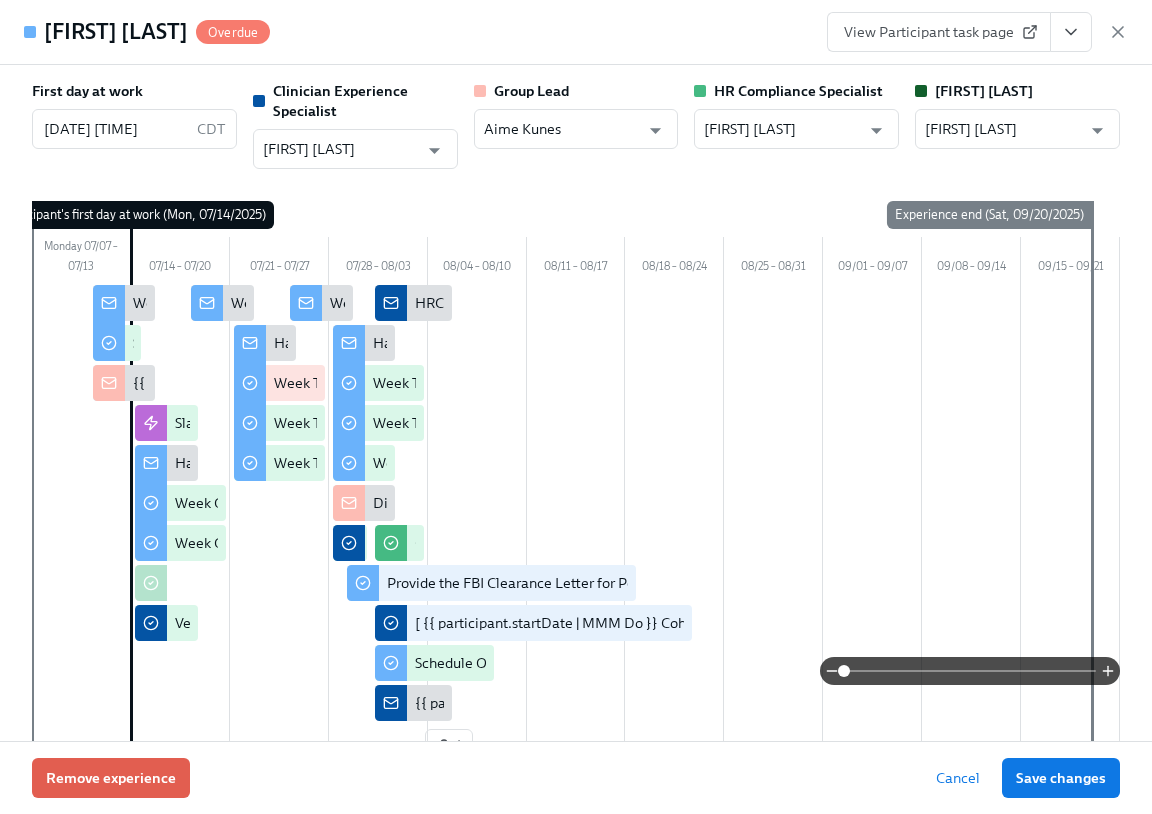 click at bounding box center (1071, 32) 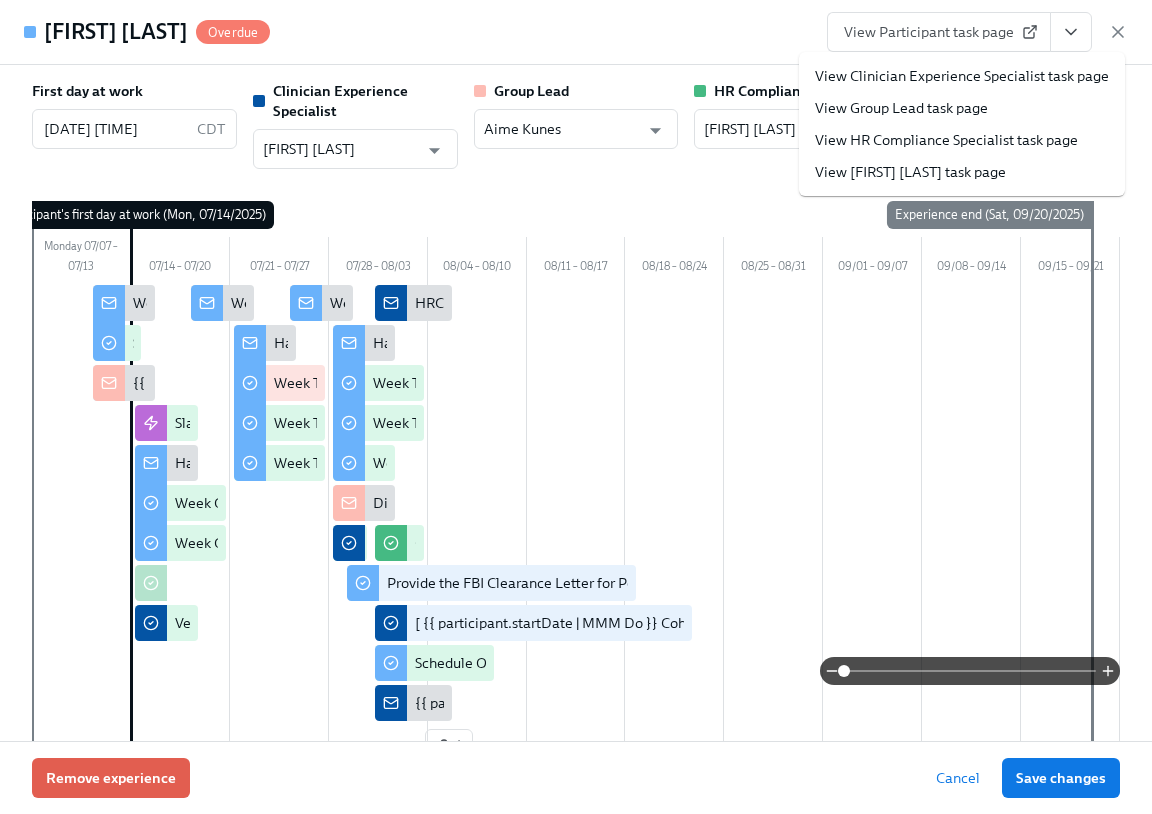 click on "View Clinician Experience Specialist task page" at bounding box center (962, 76) 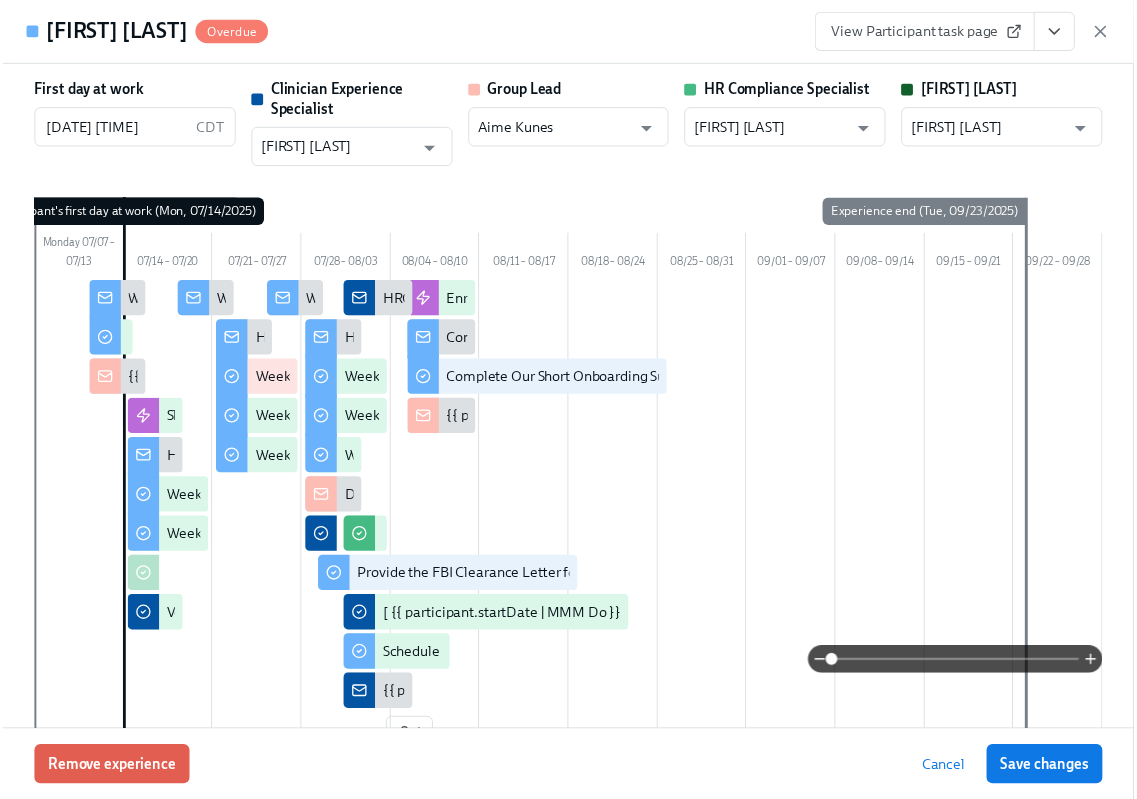 scroll, scrollTop: 0, scrollLeft: 28931, axis: horizontal 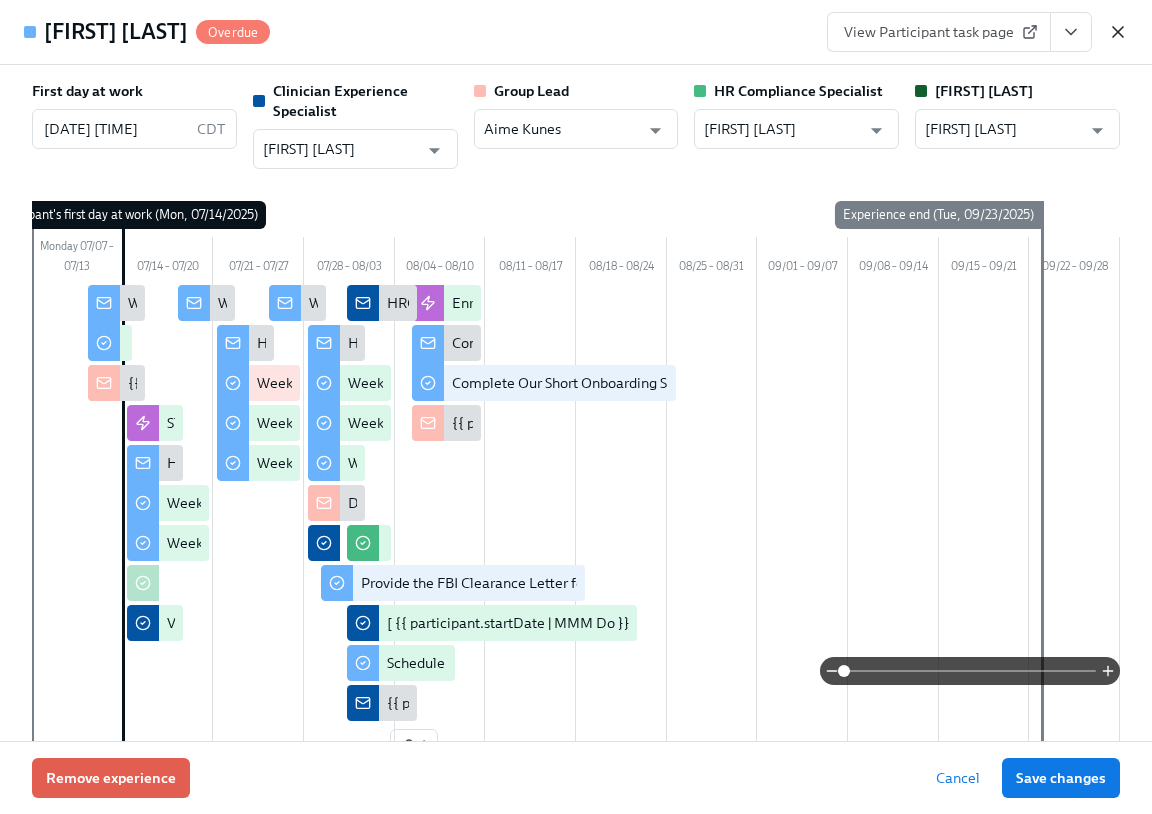 click 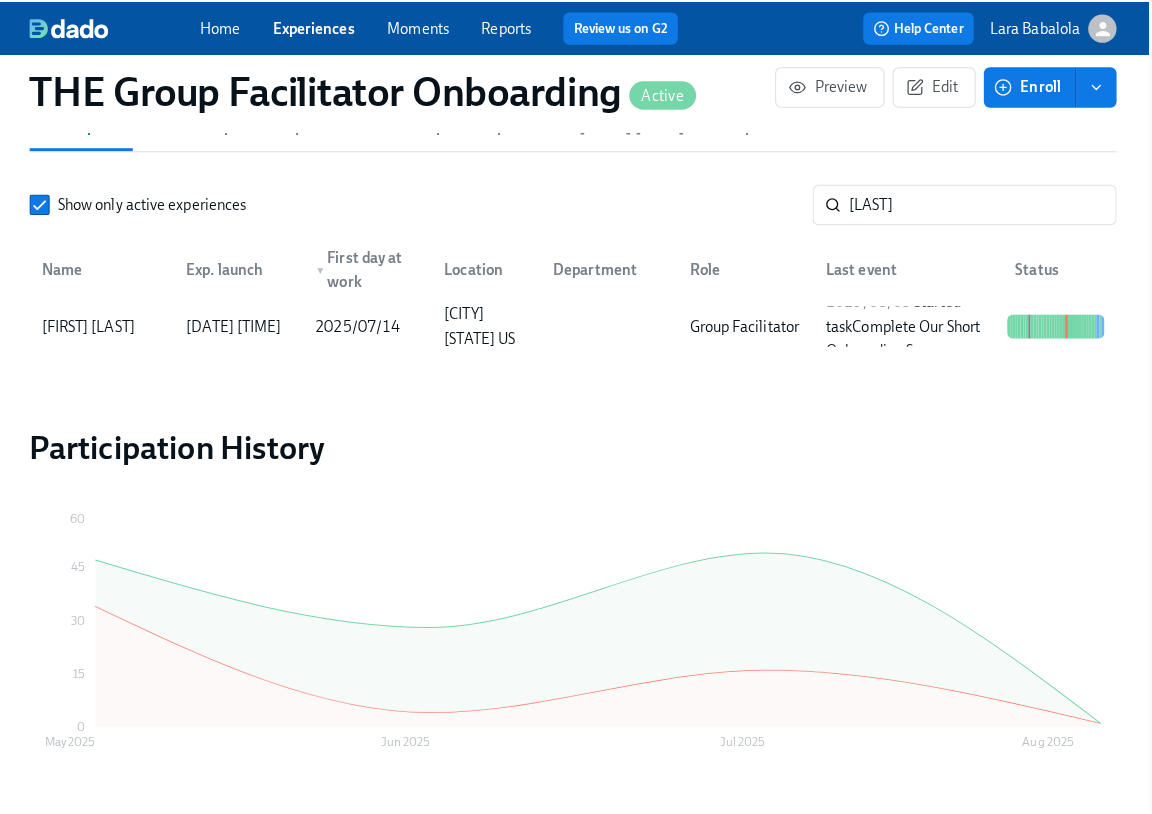 scroll, scrollTop: 0, scrollLeft: 28916, axis: horizontal 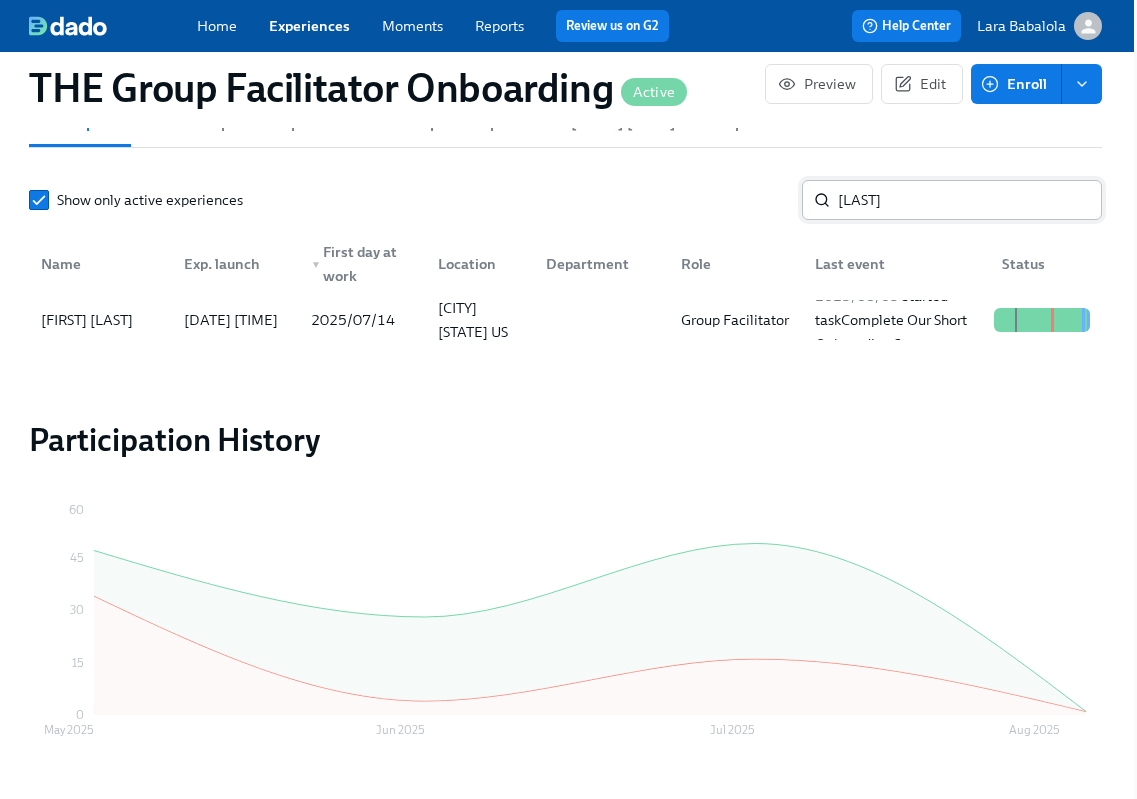 click on "[LAST]" at bounding box center [970, 200] 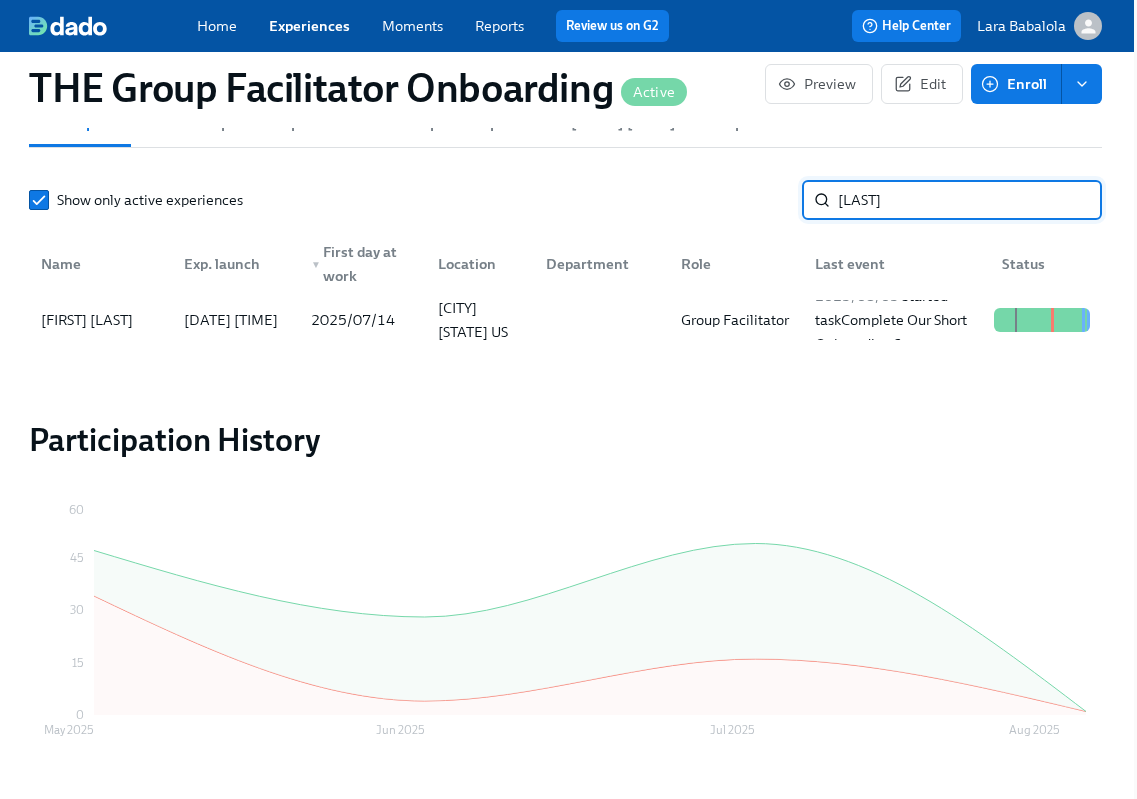 click on "[LAST]" at bounding box center (970, 200) 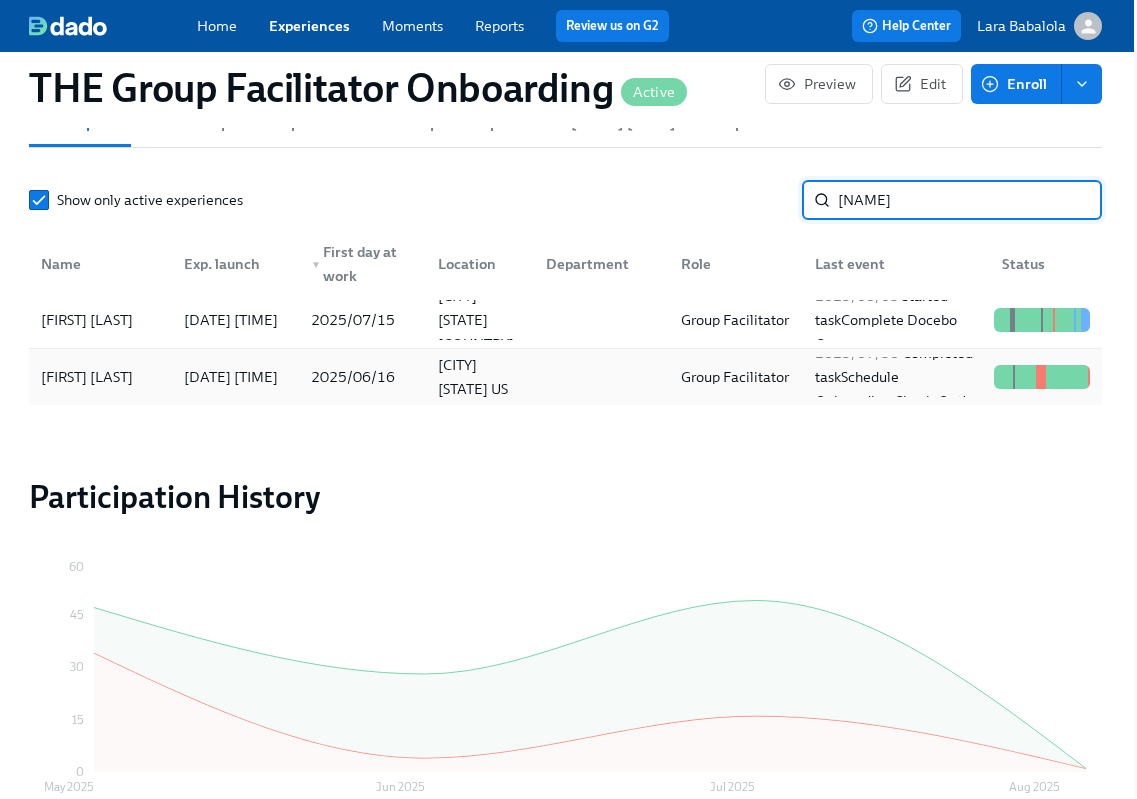 type on "[NAME]" 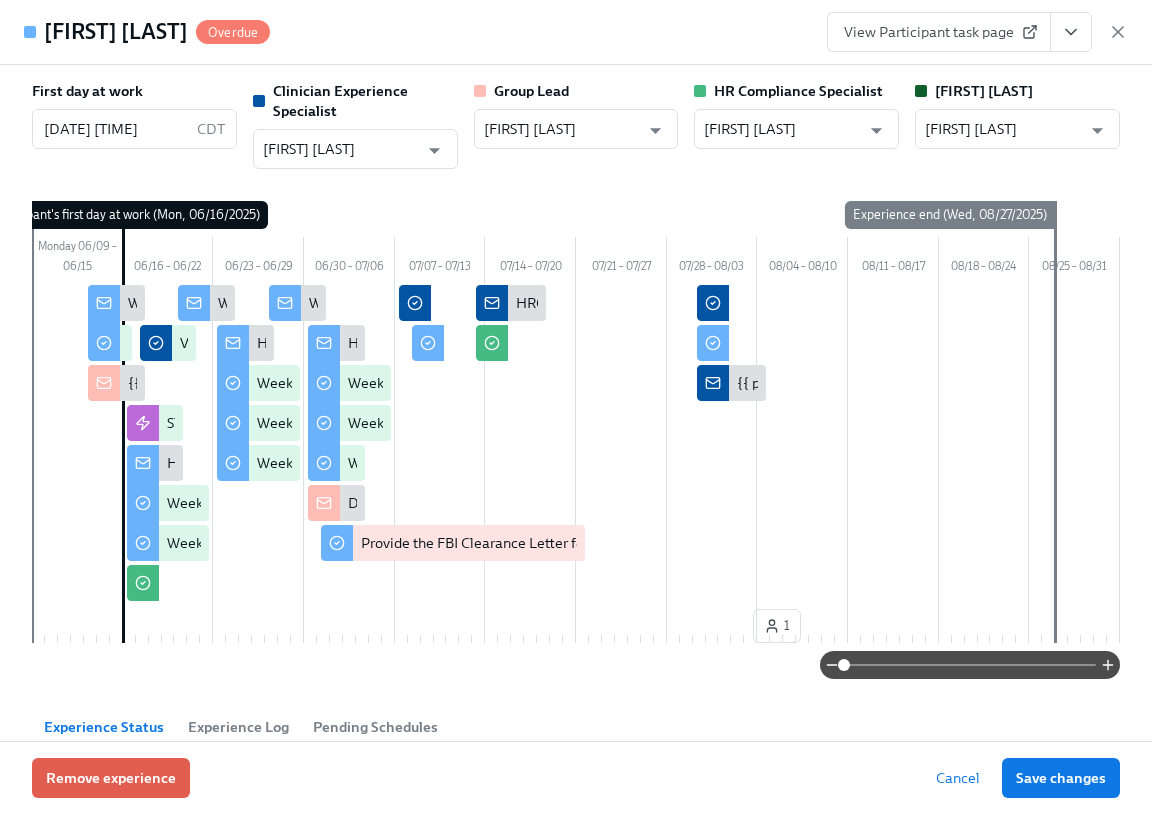 click 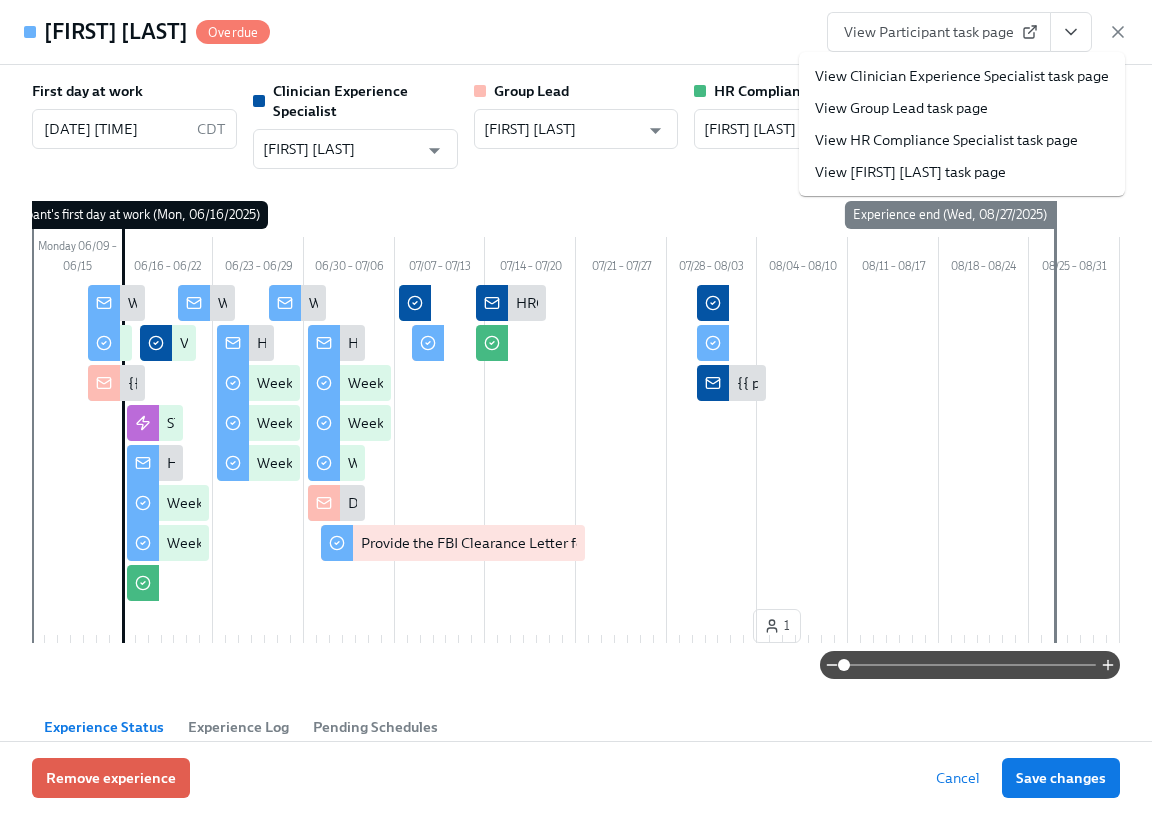 click on "View Clinician Experience Specialist task page" at bounding box center [962, 76] 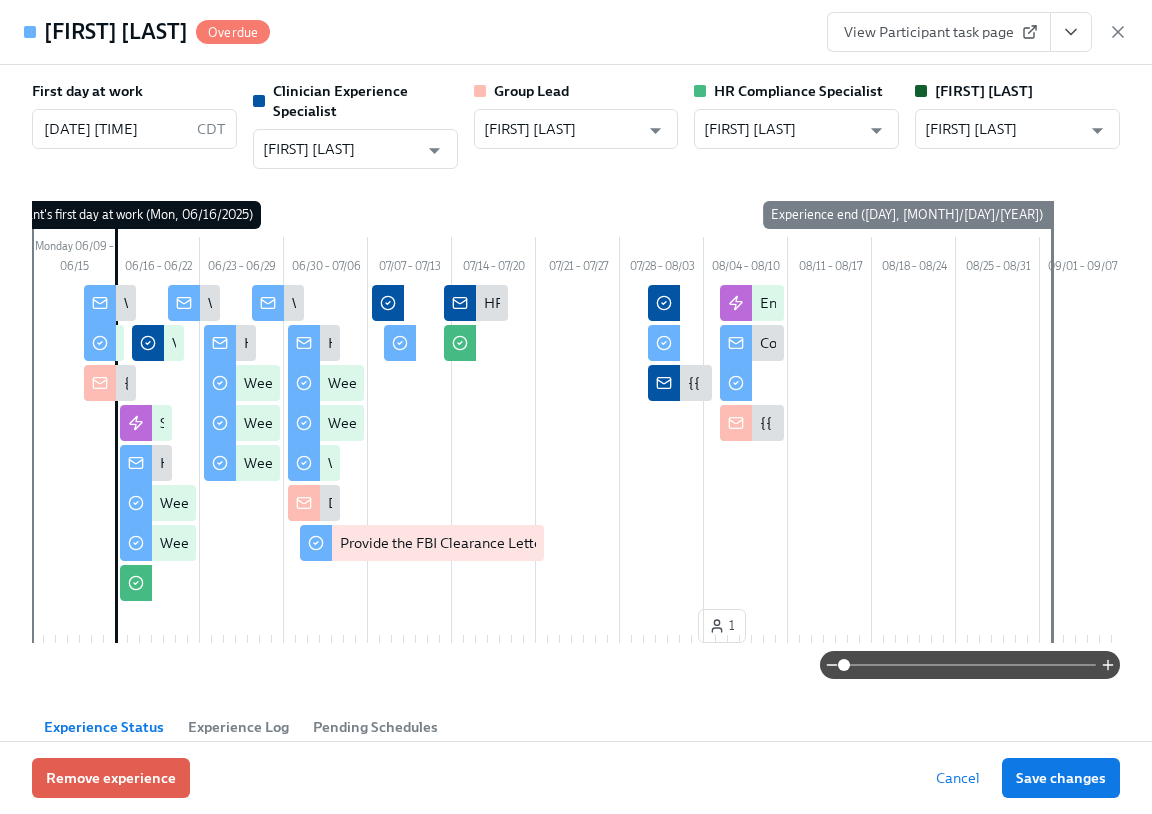 scroll, scrollTop: 0, scrollLeft: 28931, axis: horizontal 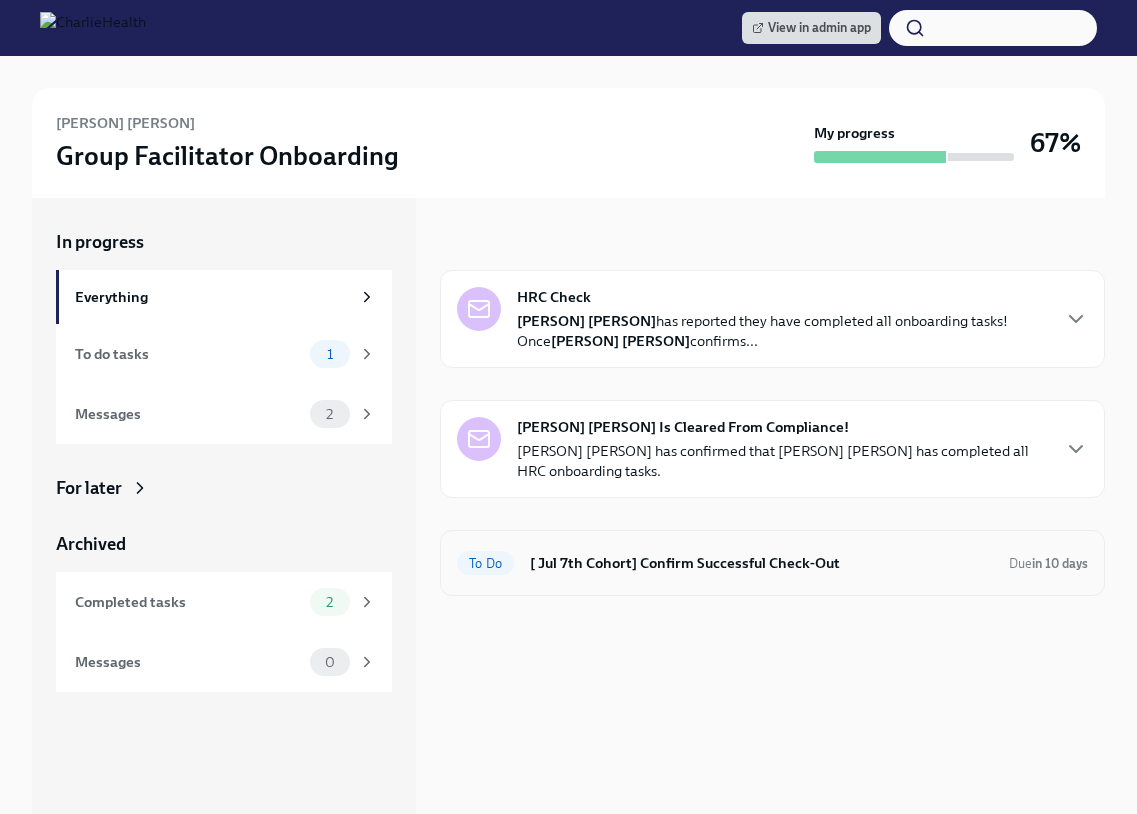 click on "[ Jul 7th Cohort] Confirm Successful Check-Out" at bounding box center (761, 563) 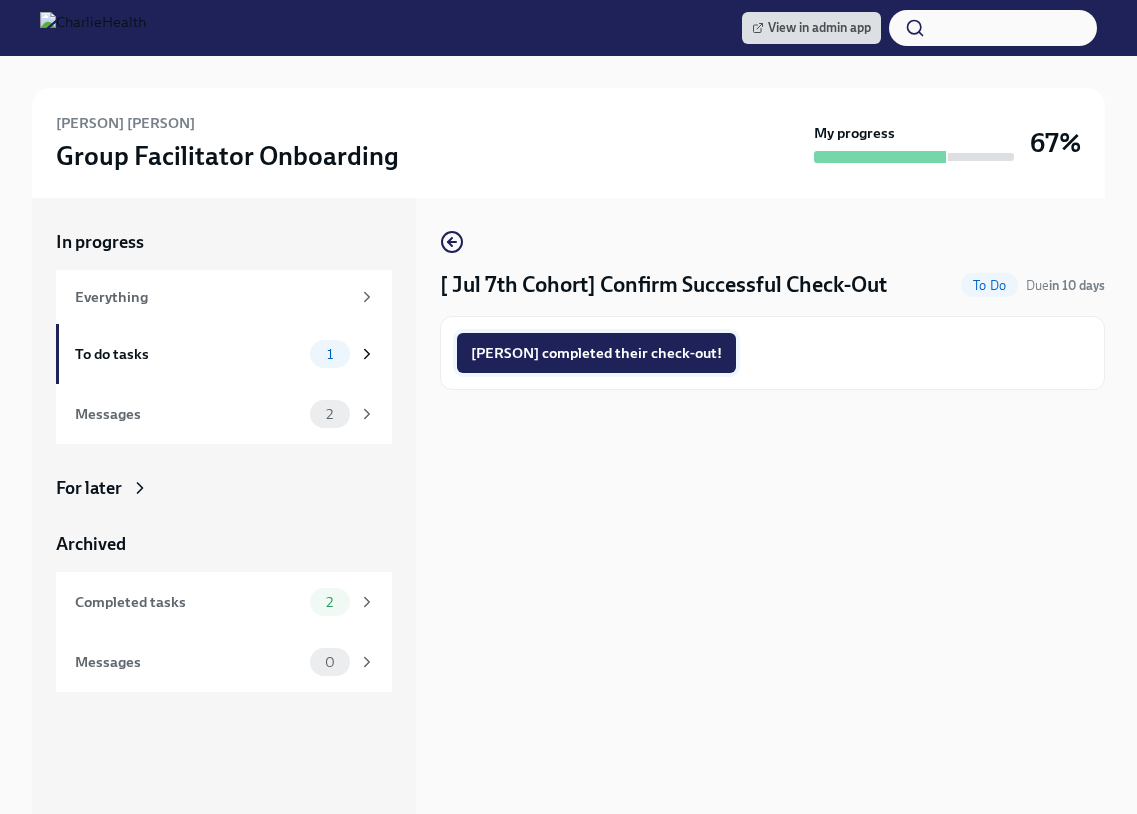 click on "Tonya completed their check-out!" at bounding box center [596, 353] 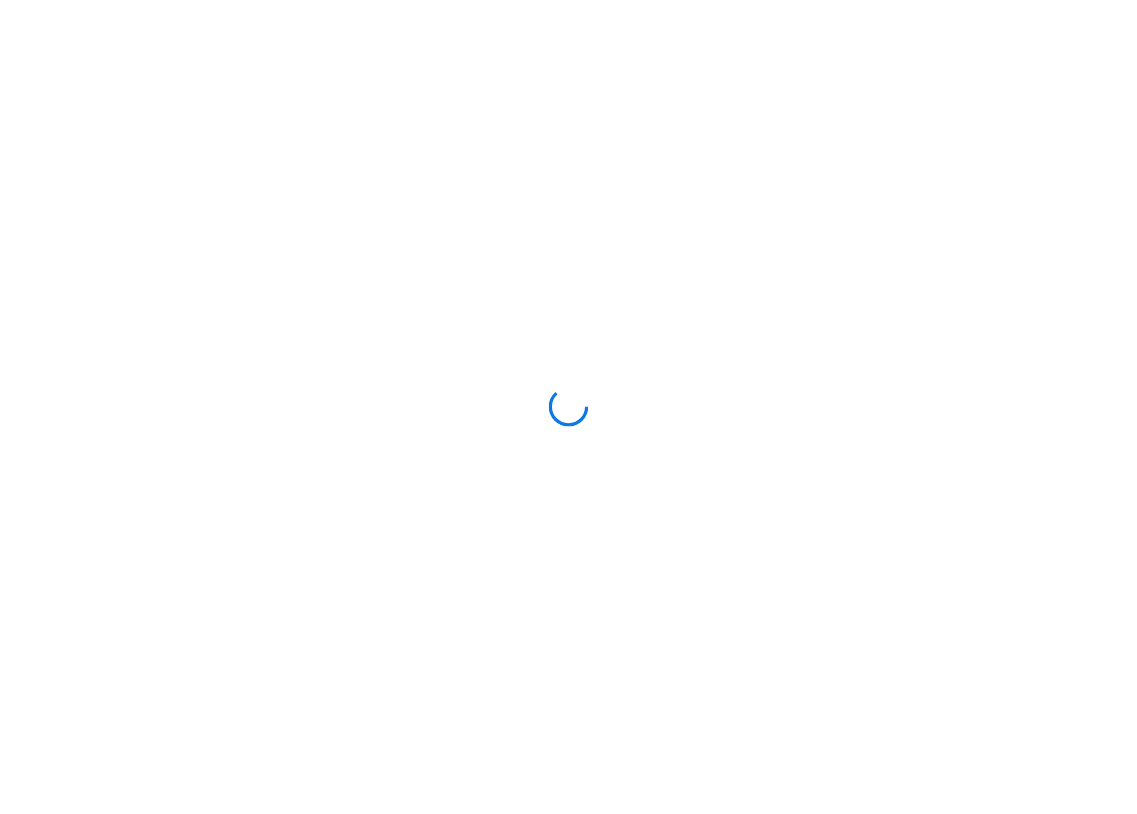 scroll, scrollTop: 0, scrollLeft: 0, axis: both 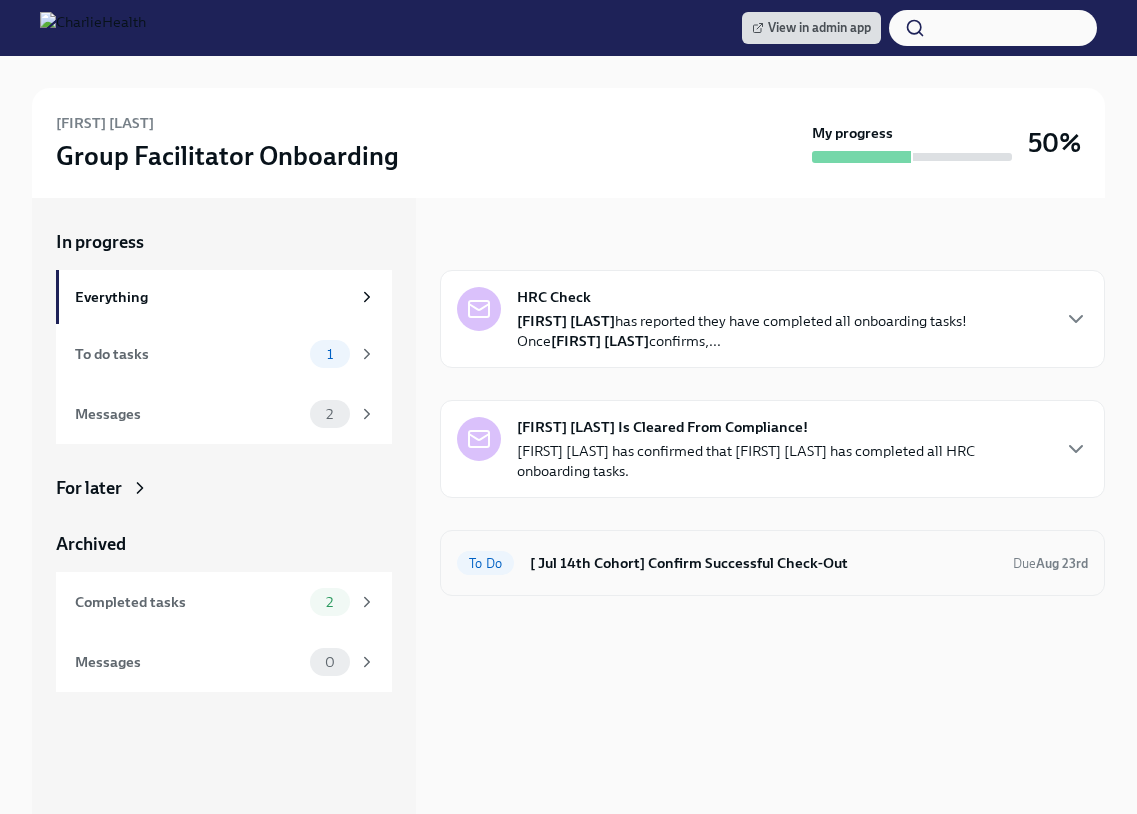 click on "[ Jul 14th Cohort] Confirm Successful Check-Out" at bounding box center (763, 563) 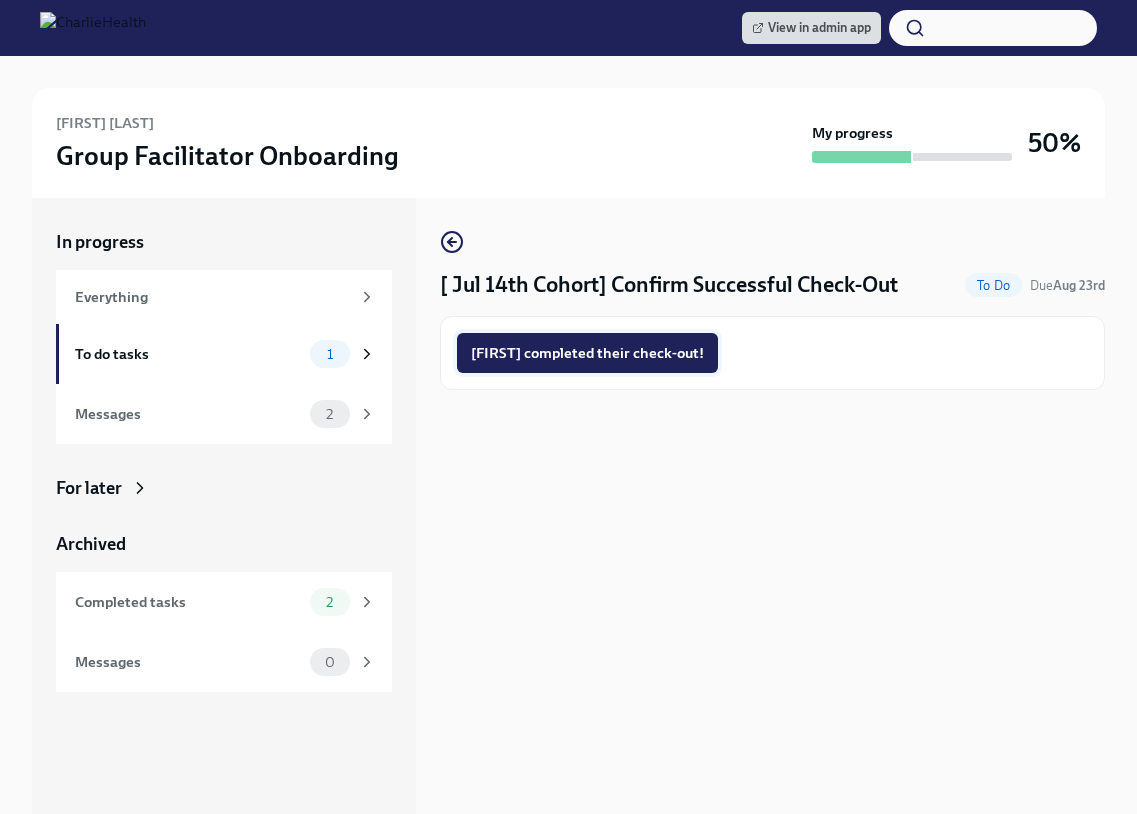 click on "William completed their check-out!" at bounding box center [587, 353] 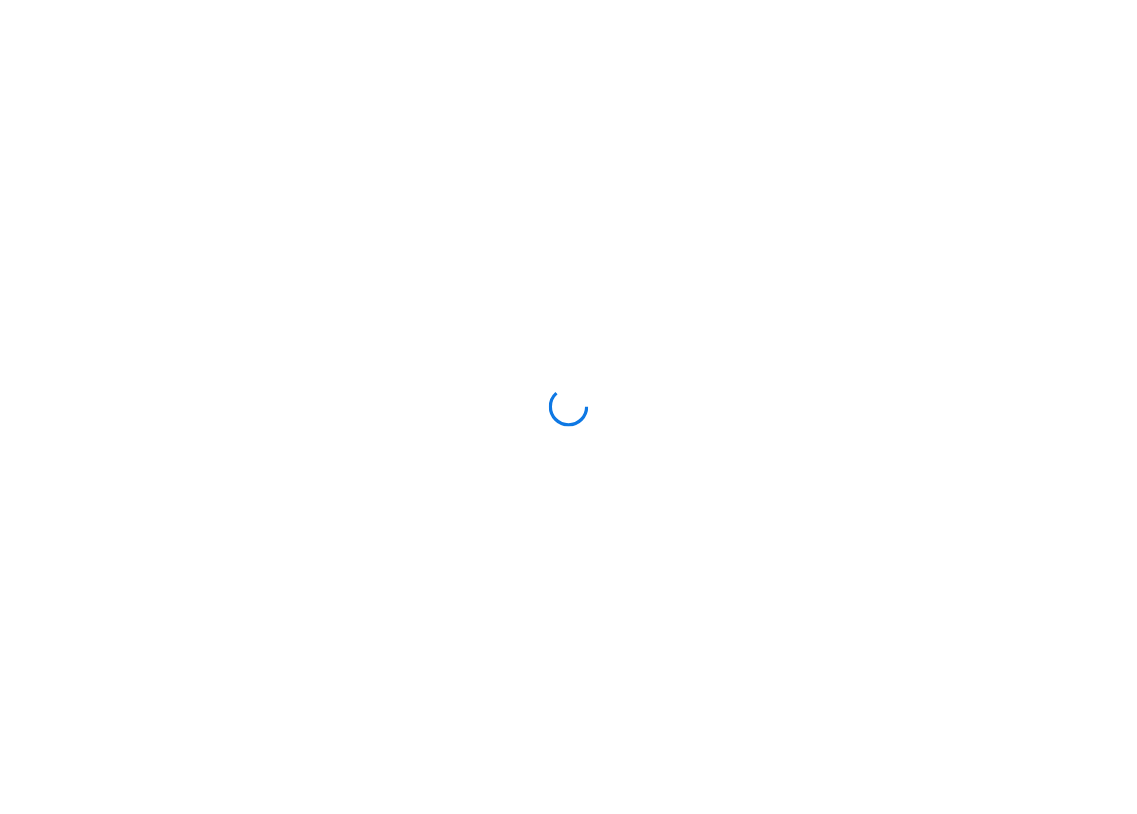 scroll, scrollTop: 0, scrollLeft: 0, axis: both 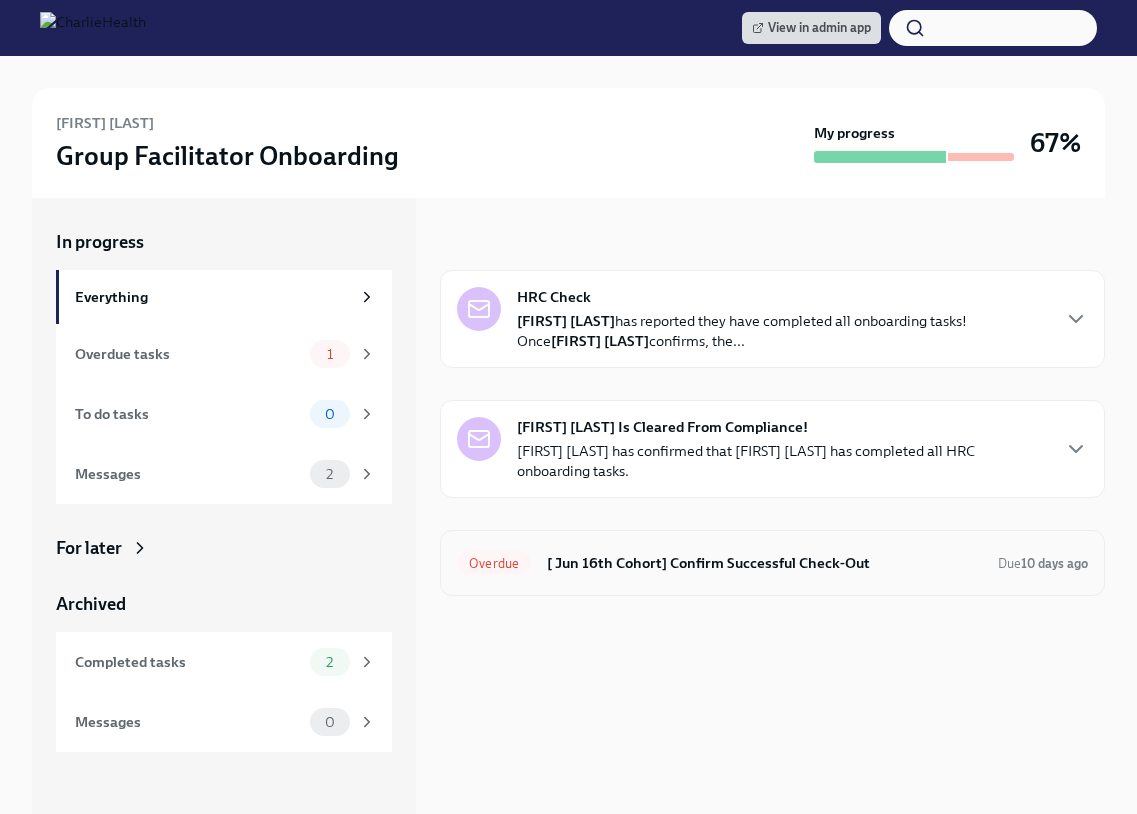 click on "[ Jun 16th Cohort] Confirm Successful Check-Out" at bounding box center [764, 563] 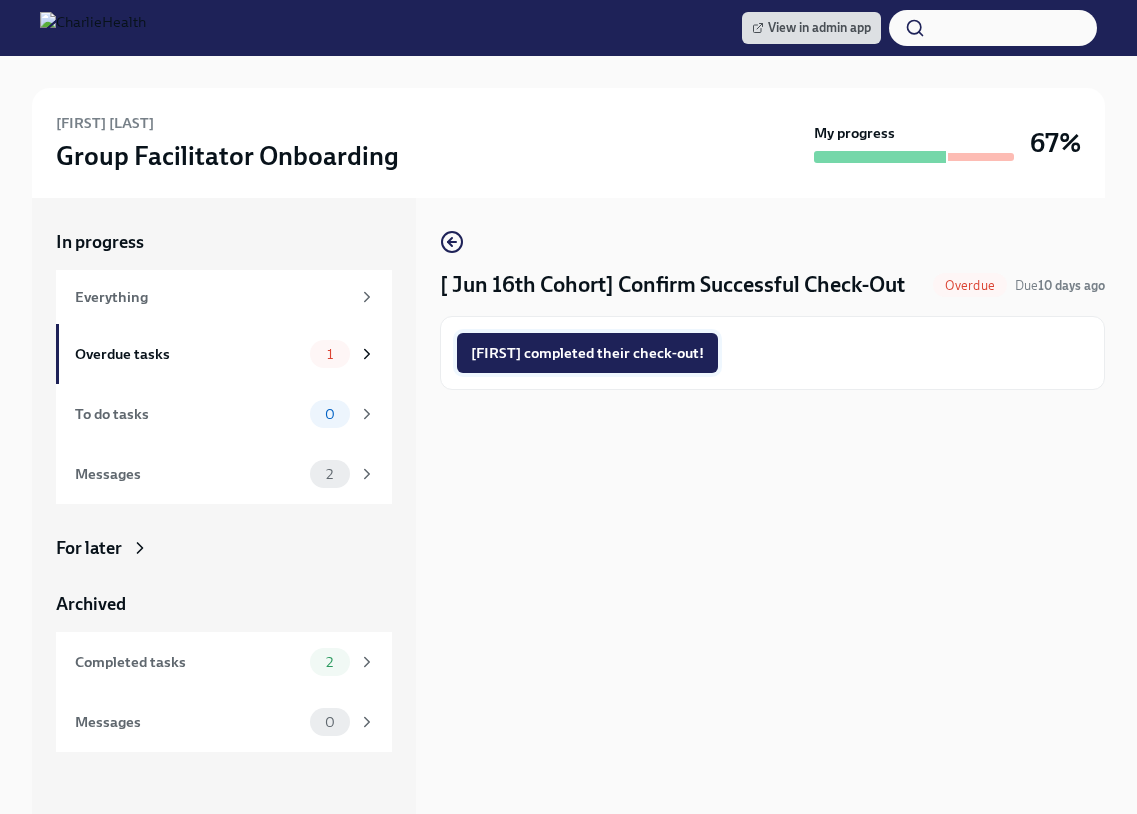 click on "[FIRST] completed their check-out!" at bounding box center [587, 353] 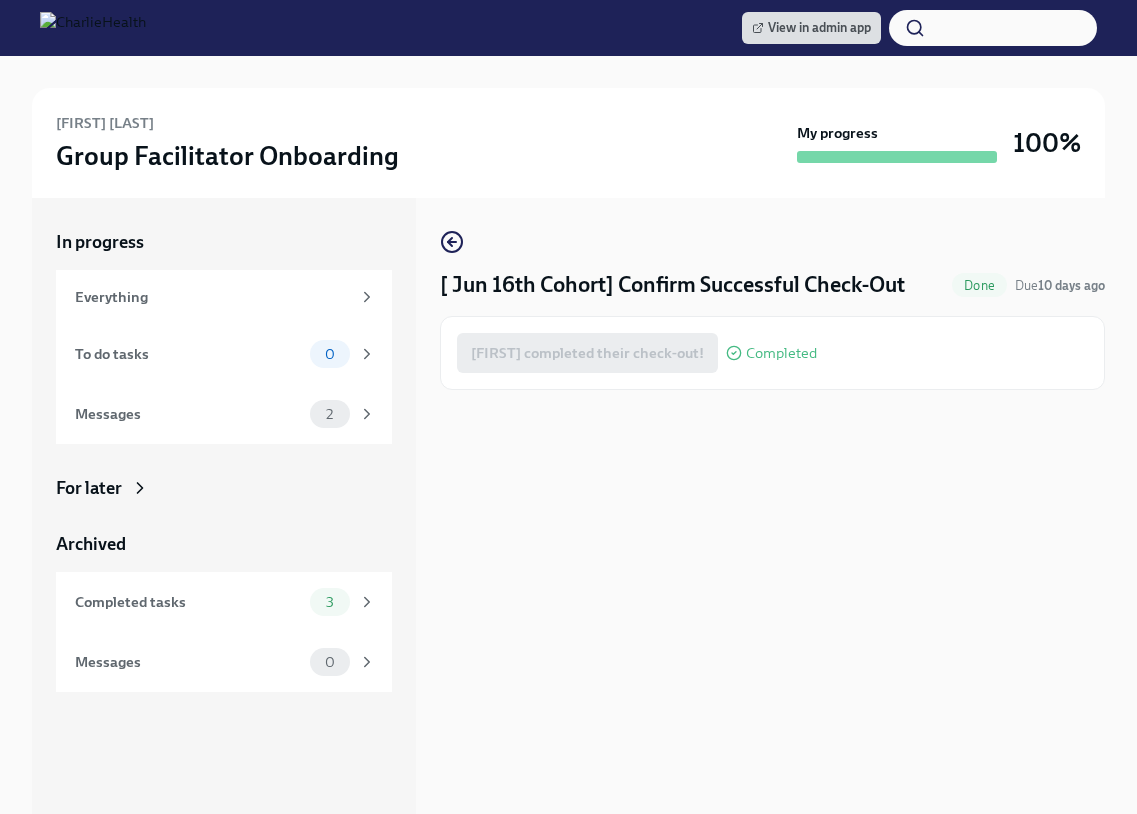 click on "[FIRST] [LAST] Group Facilitator Onboarding" at bounding box center (422, 143) 